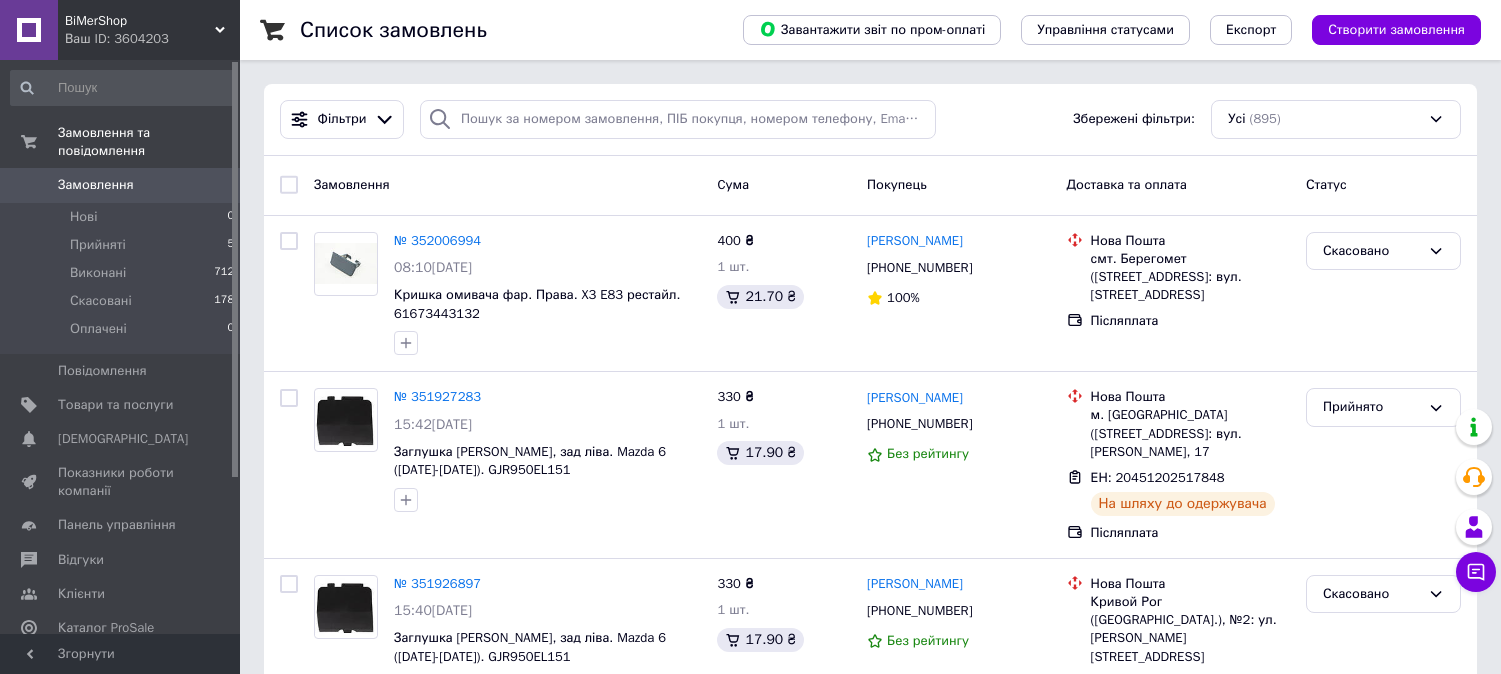 scroll, scrollTop: 0, scrollLeft: 0, axis: both 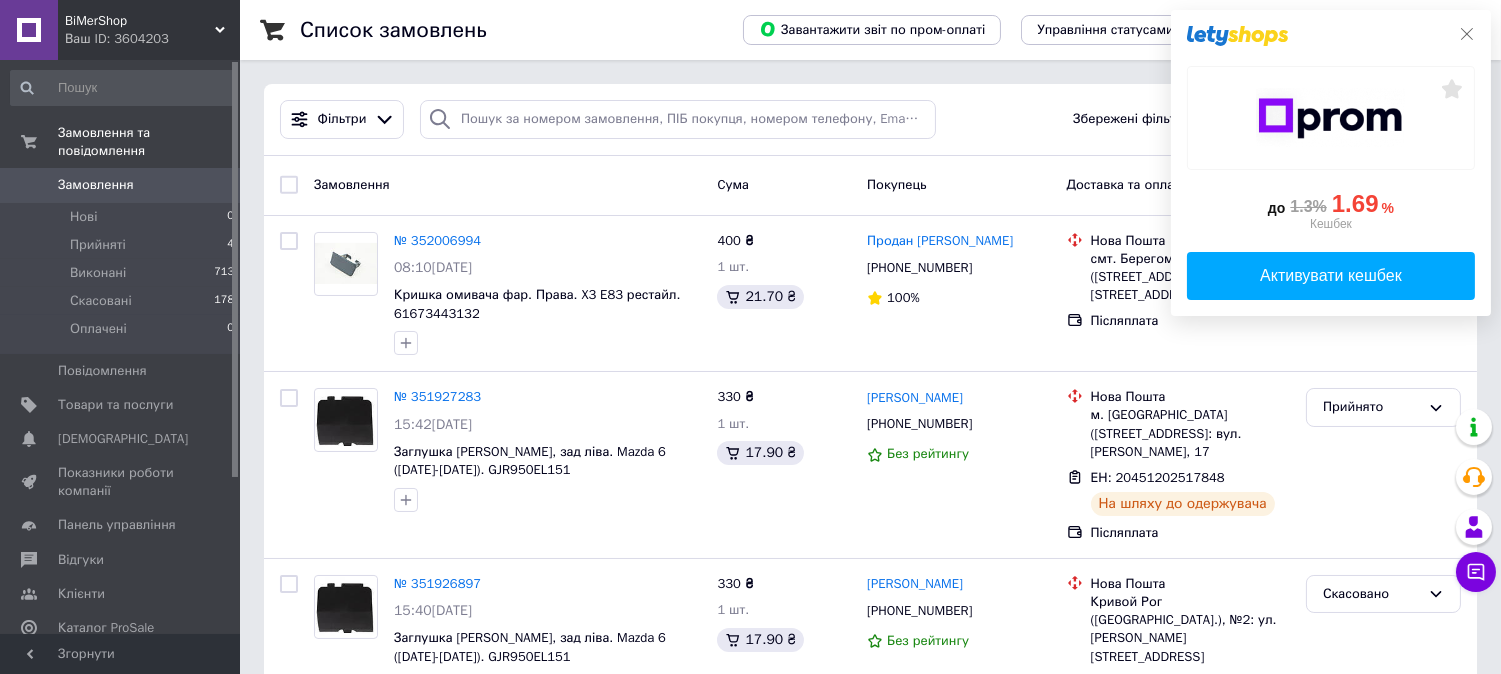 click 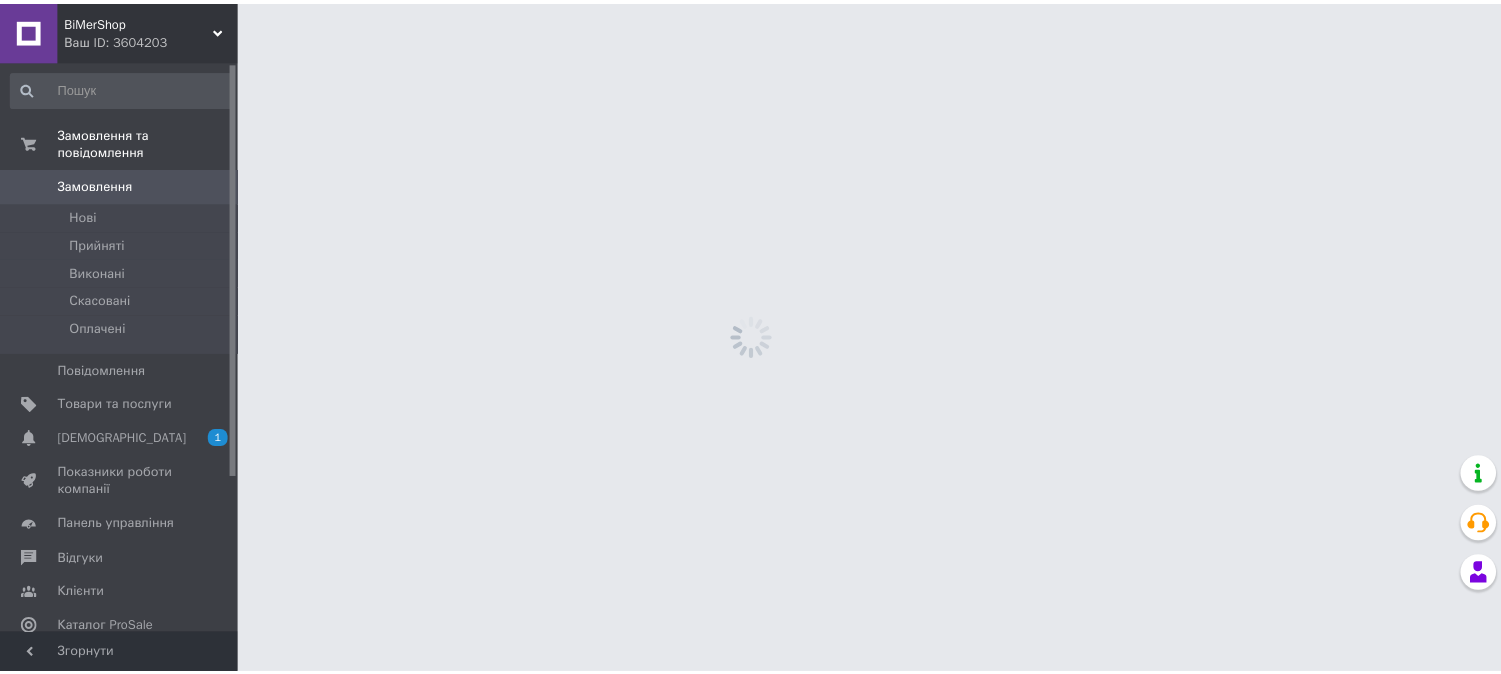scroll, scrollTop: 0, scrollLeft: 0, axis: both 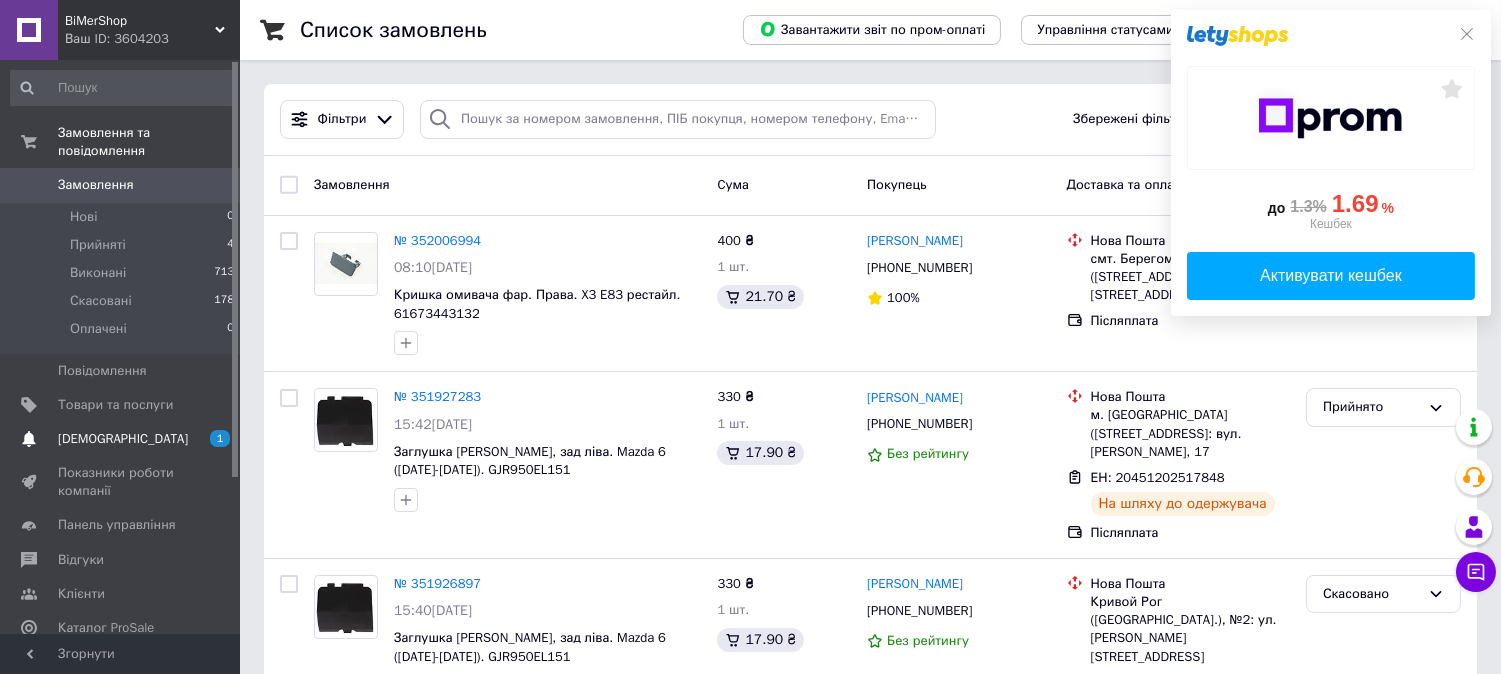 click on "[DEMOGRAPHIC_DATA]" at bounding box center (121, 439) 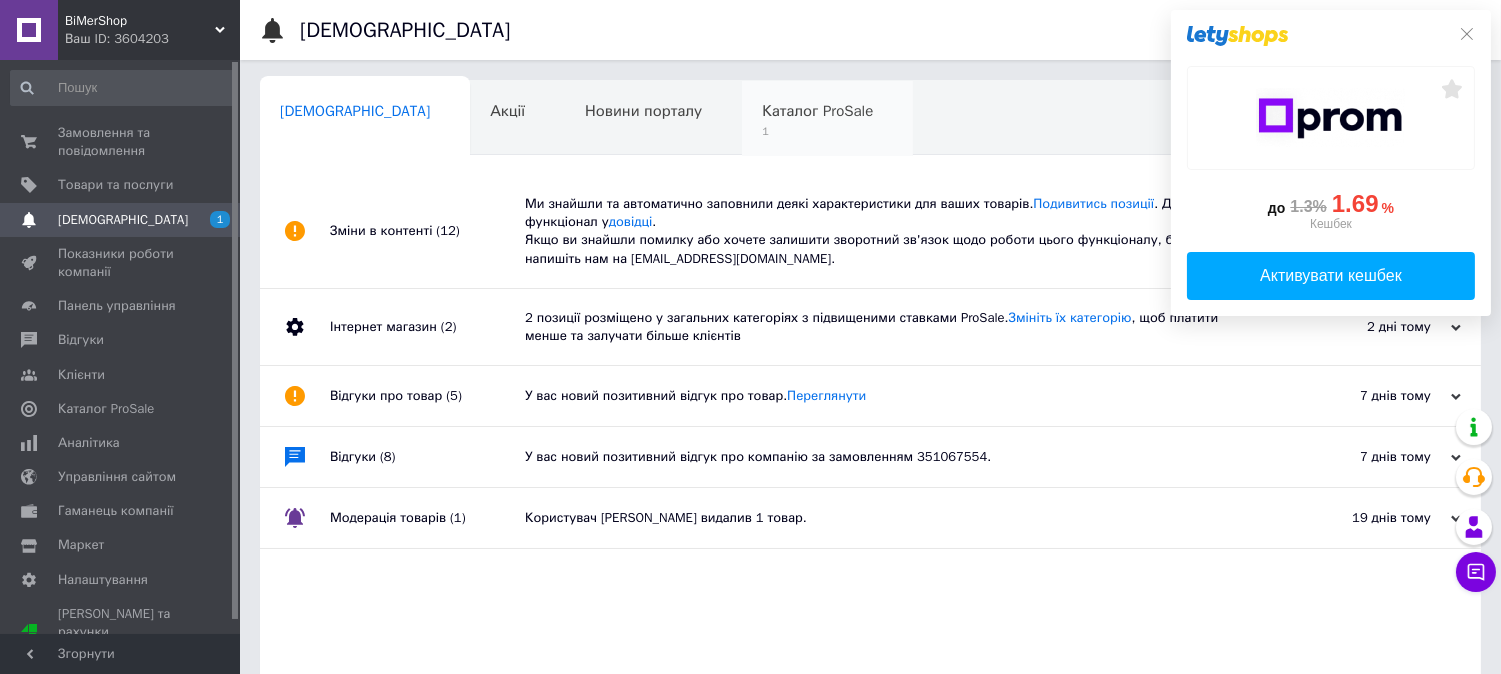 click on "Каталог ProSale 1" at bounding box center [827, 119] 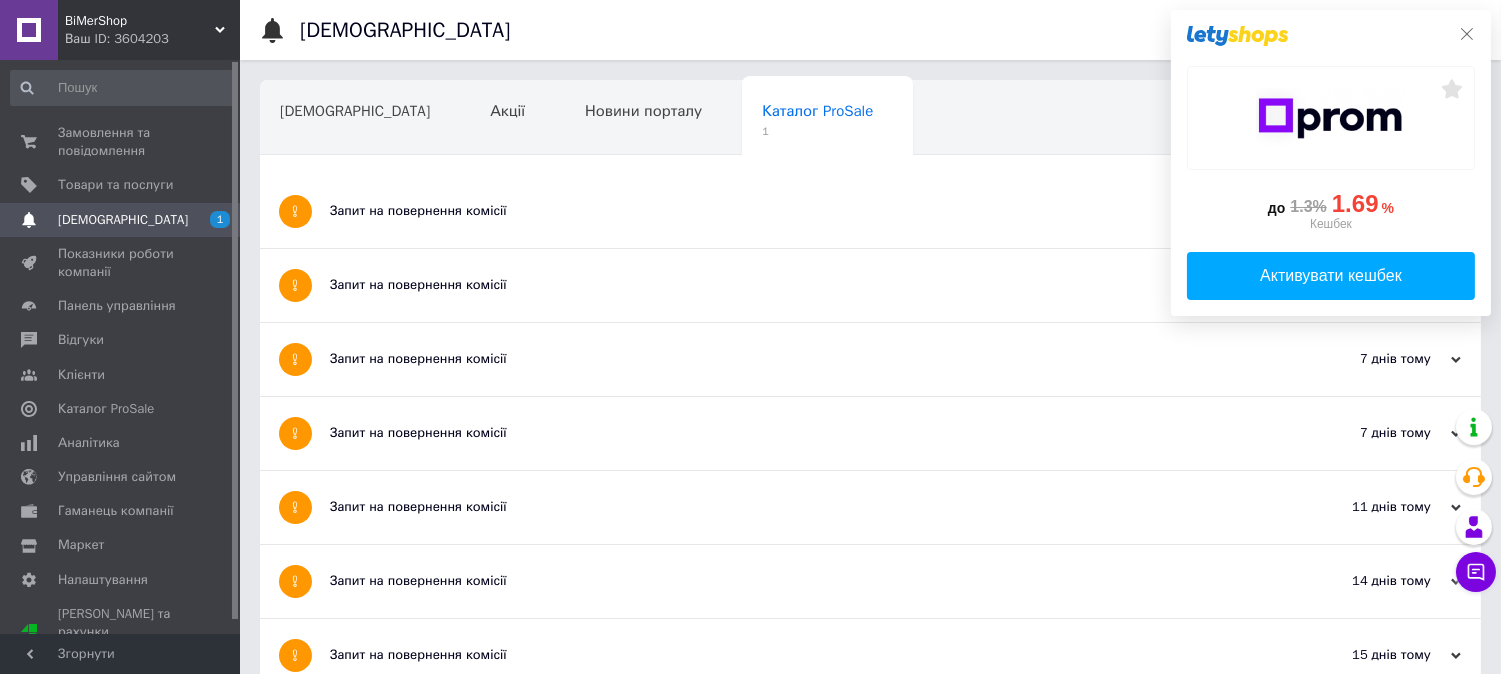 click 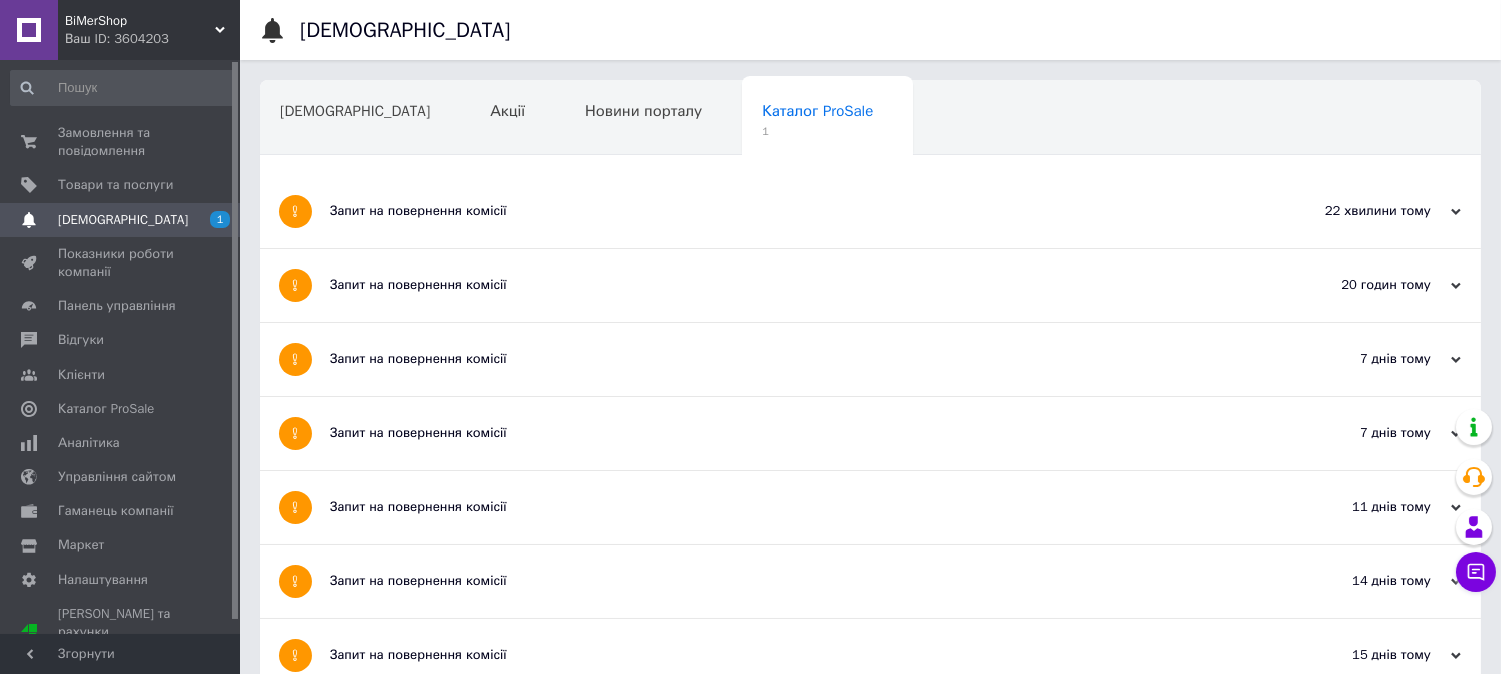 click on "Запит на повернення комісії" at bounding box center [795, 211] 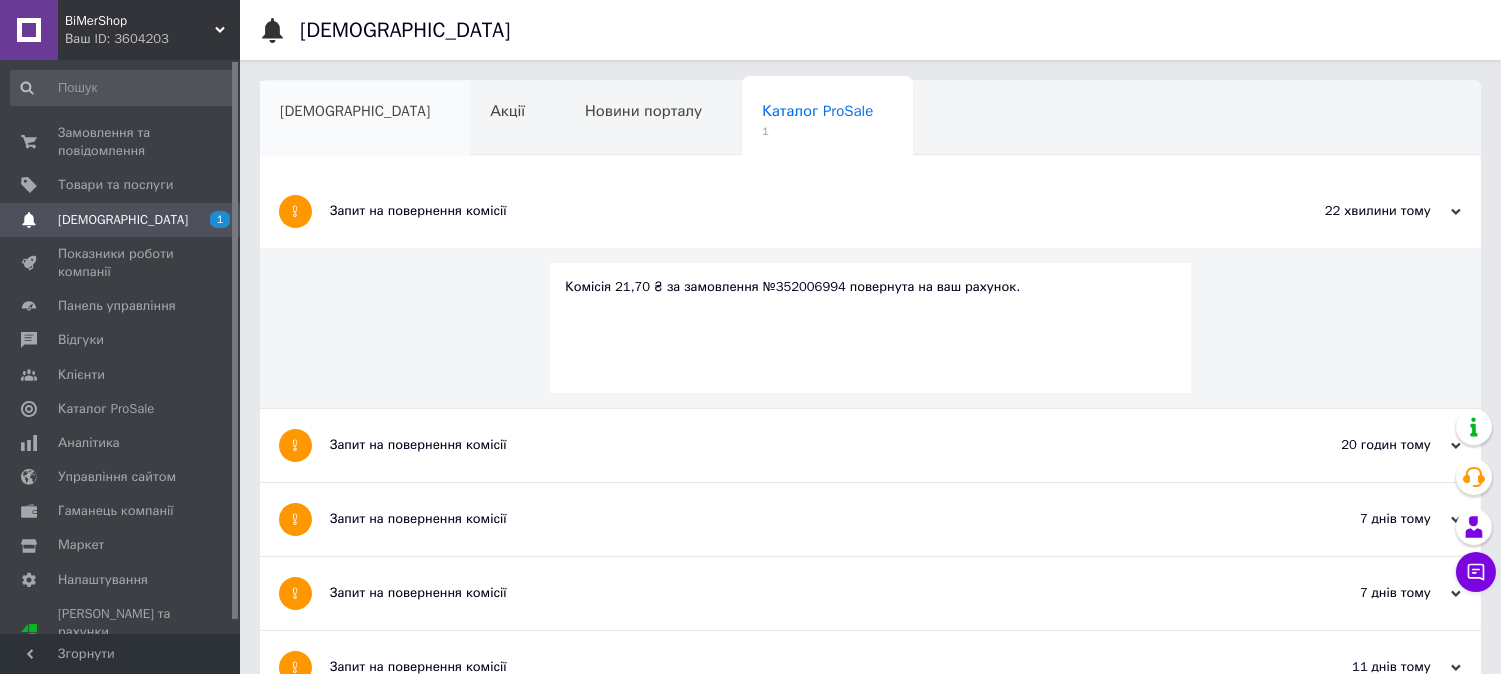 click on "[DEMOGRAPHIC_DATA]" at bounding box center (365, 119) 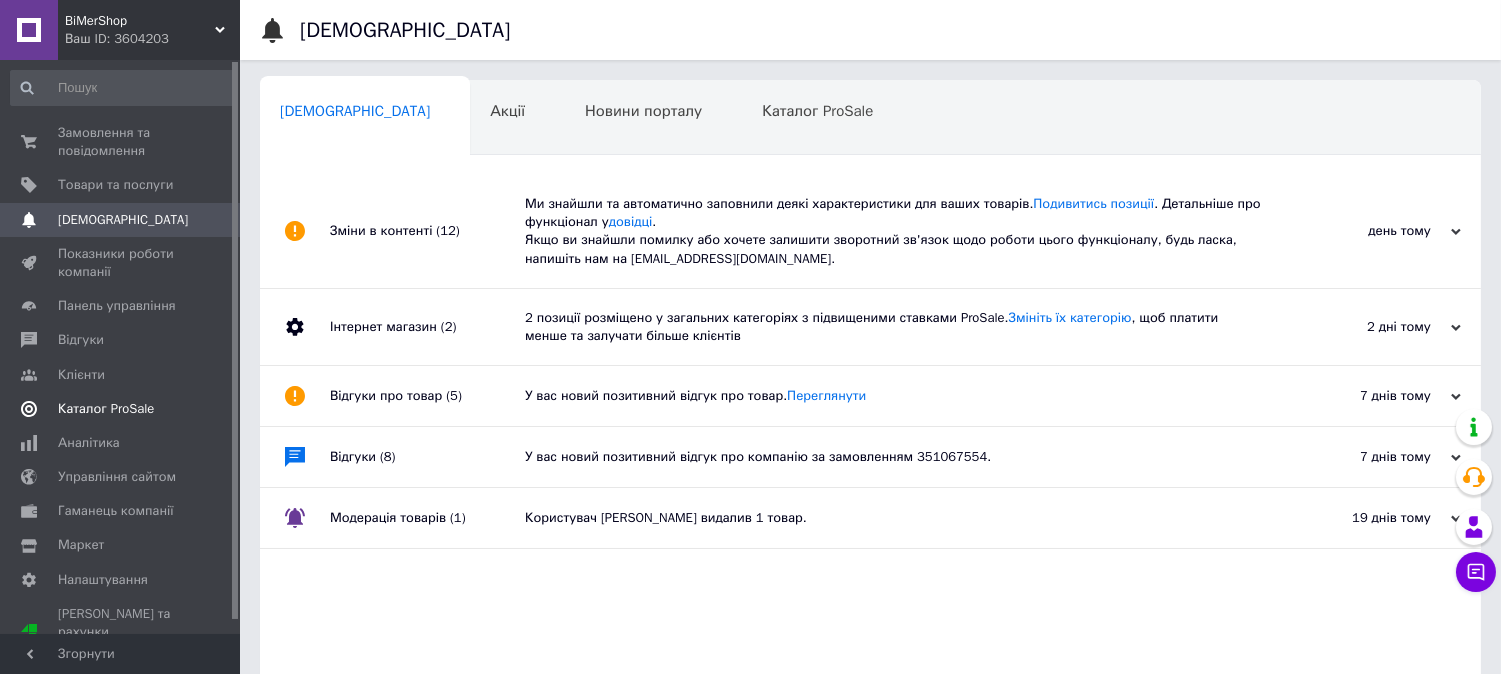 click on "Каталог ProSale" at bounding box center [106, 409] 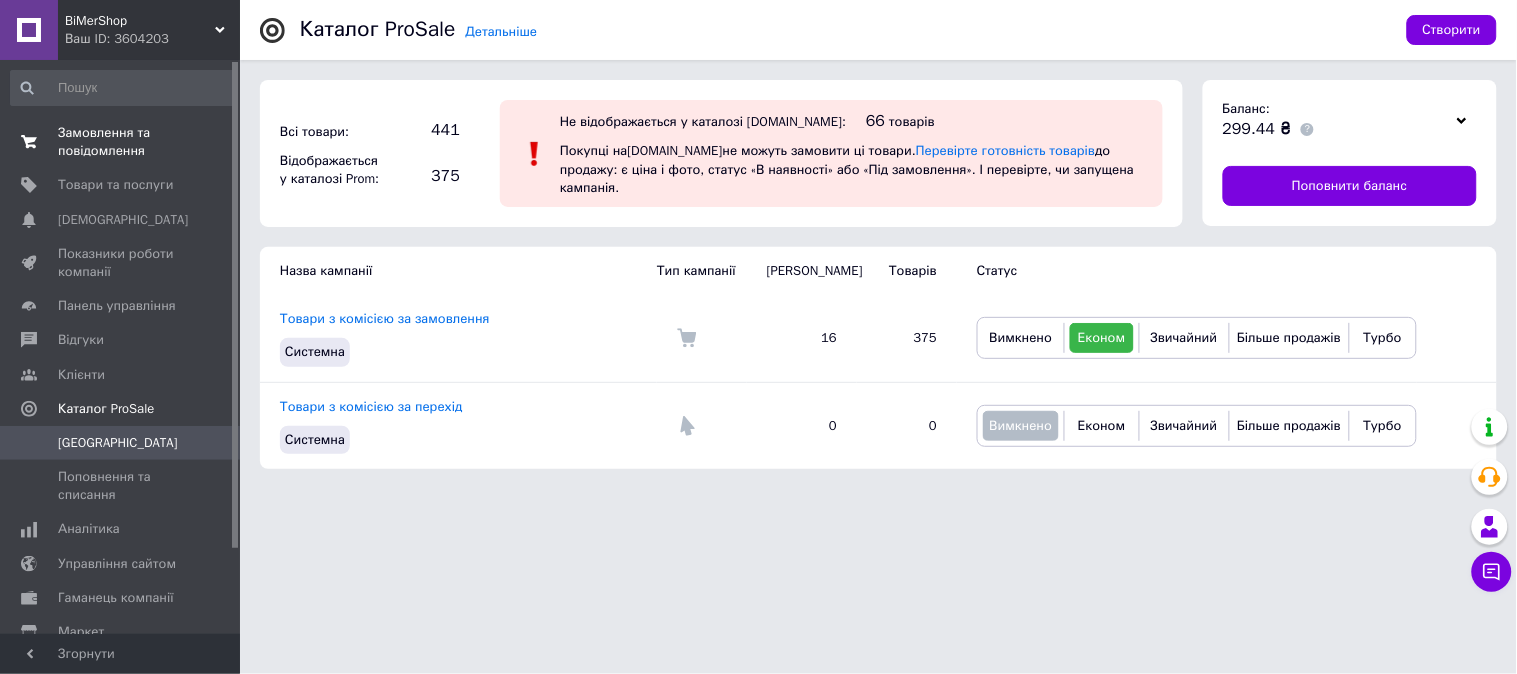 click on "Замовлення та повідомлення" at bounding box center [121, 142] 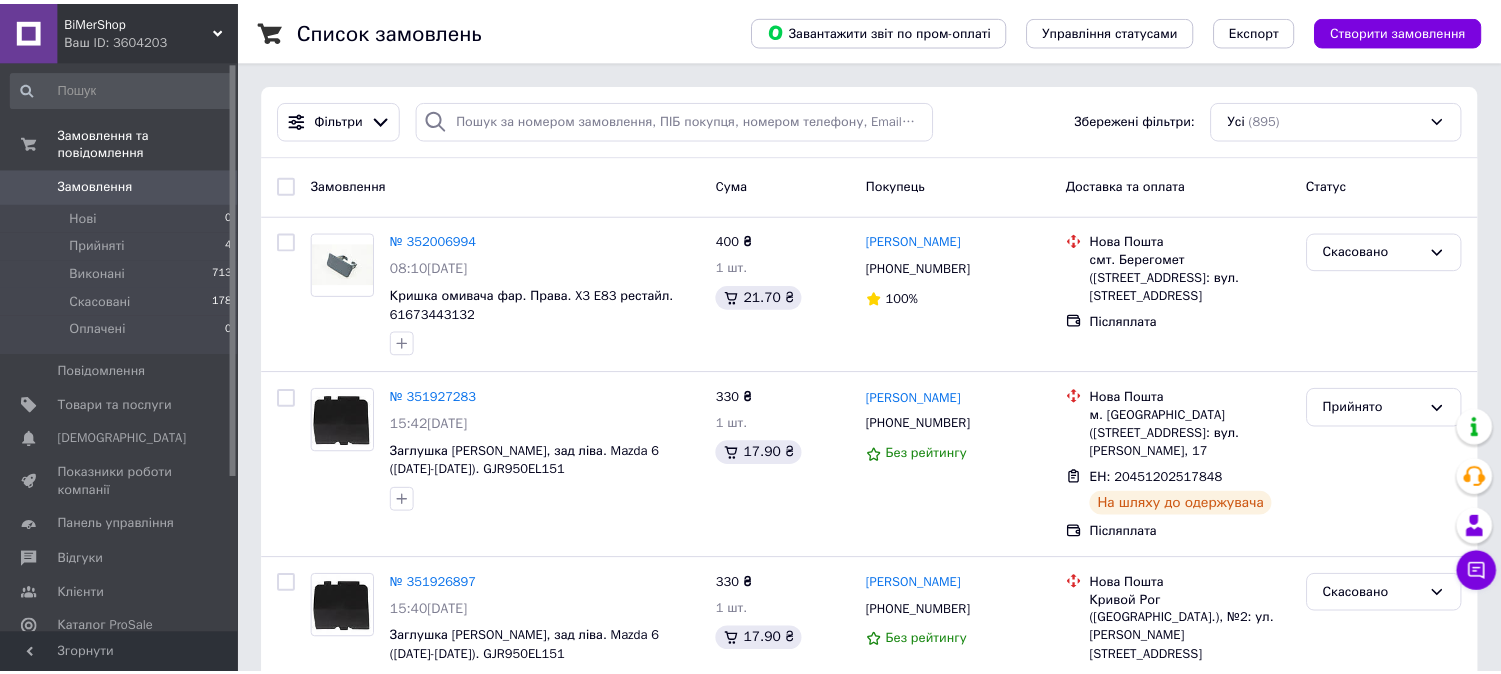 scroll, scrollTop: 0, scrollLeft: 0, axis: both 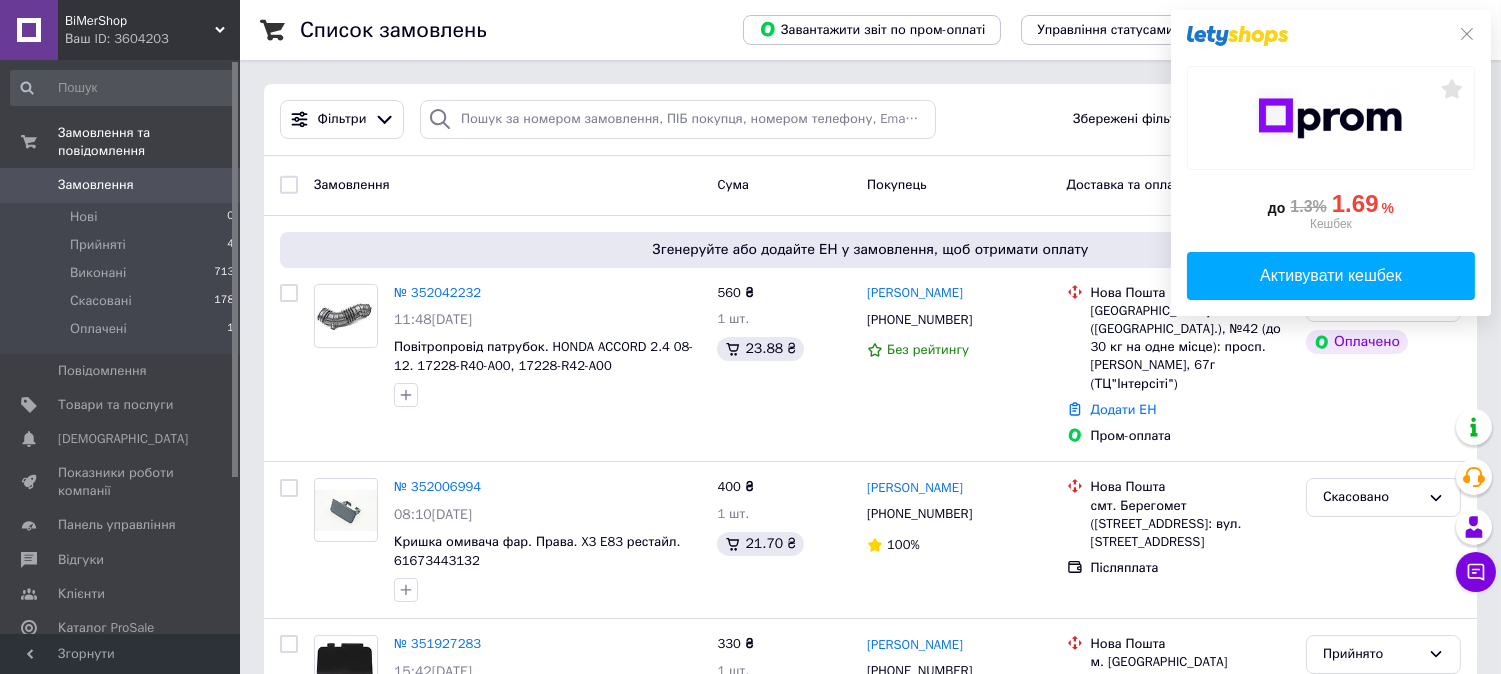 click on "до  1.3% 1.69 %  Кешбек   Активувати кешбек" 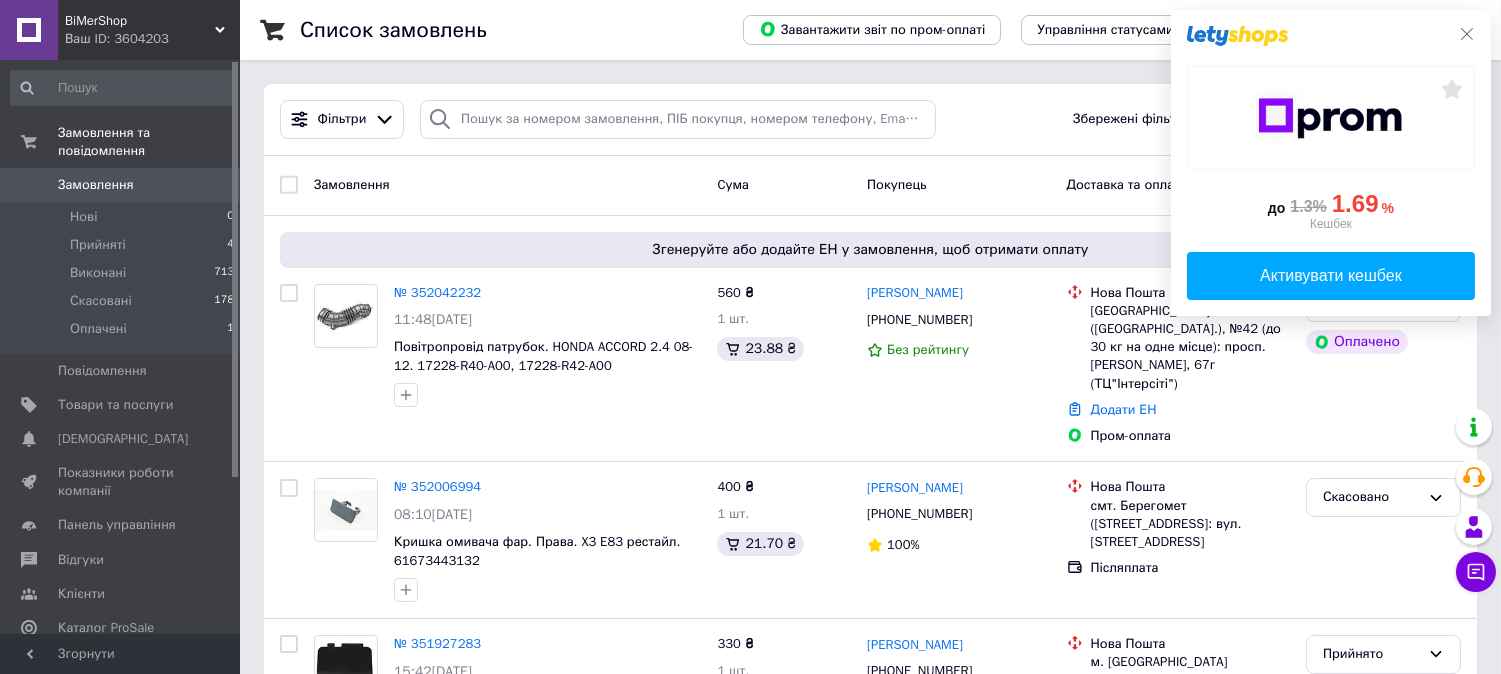 click 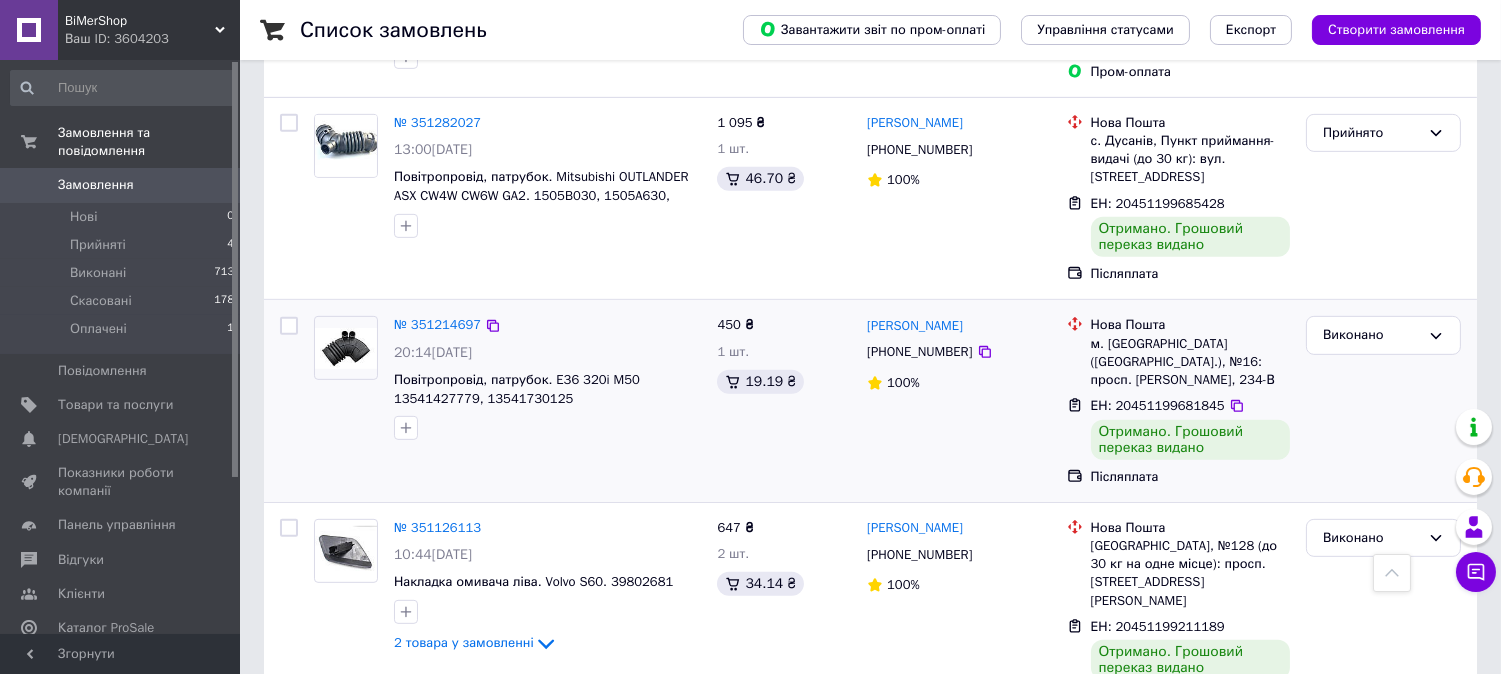 scroll, scrollTop: 1658, scrollLeft: 0, axis: vertical 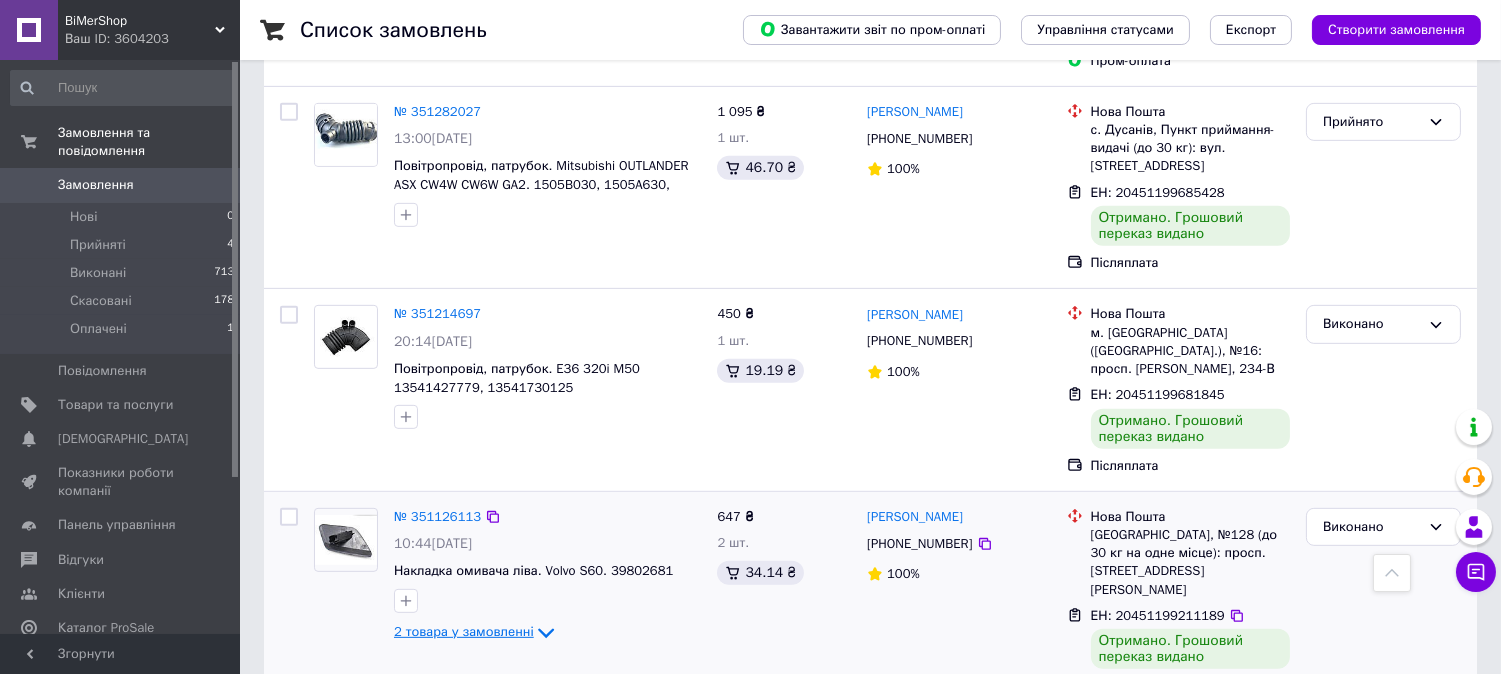 click 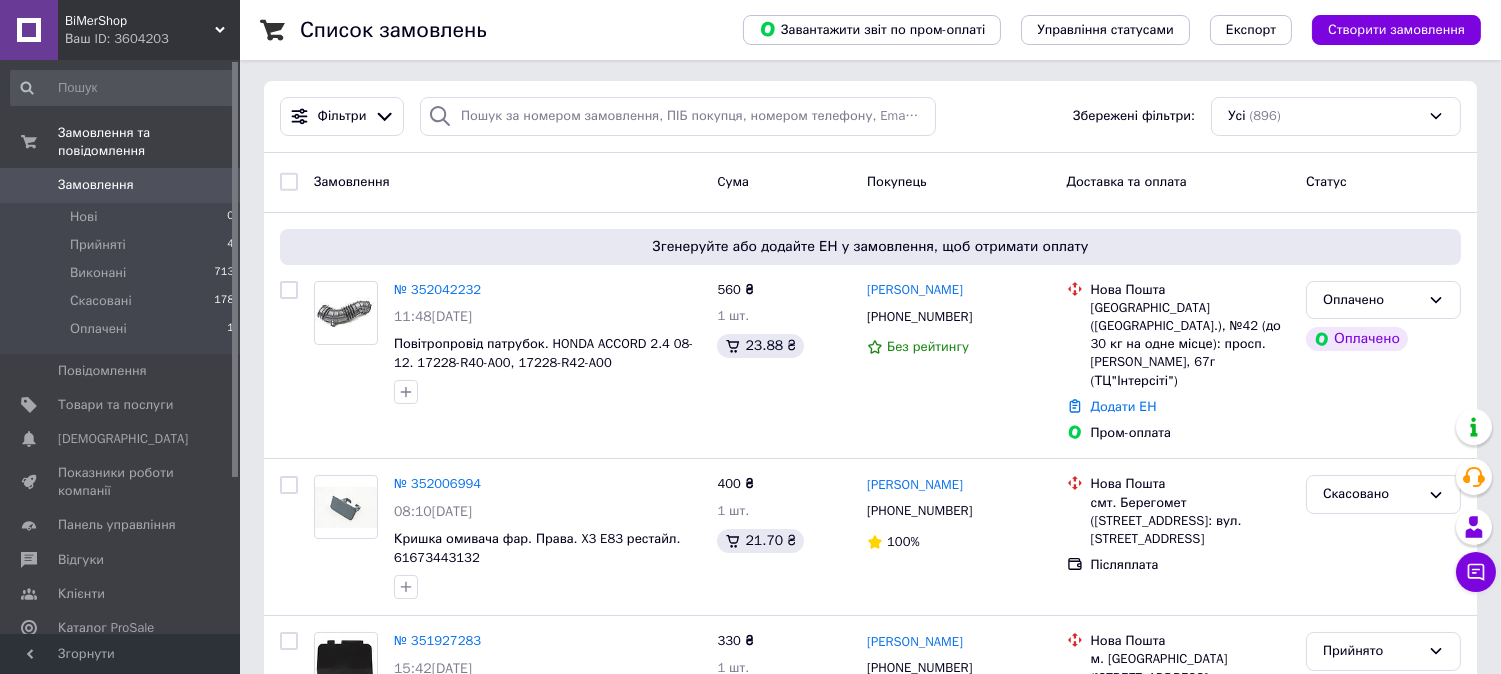 scroll, scrollTop: 0, scrollLeft: 0, axis: both 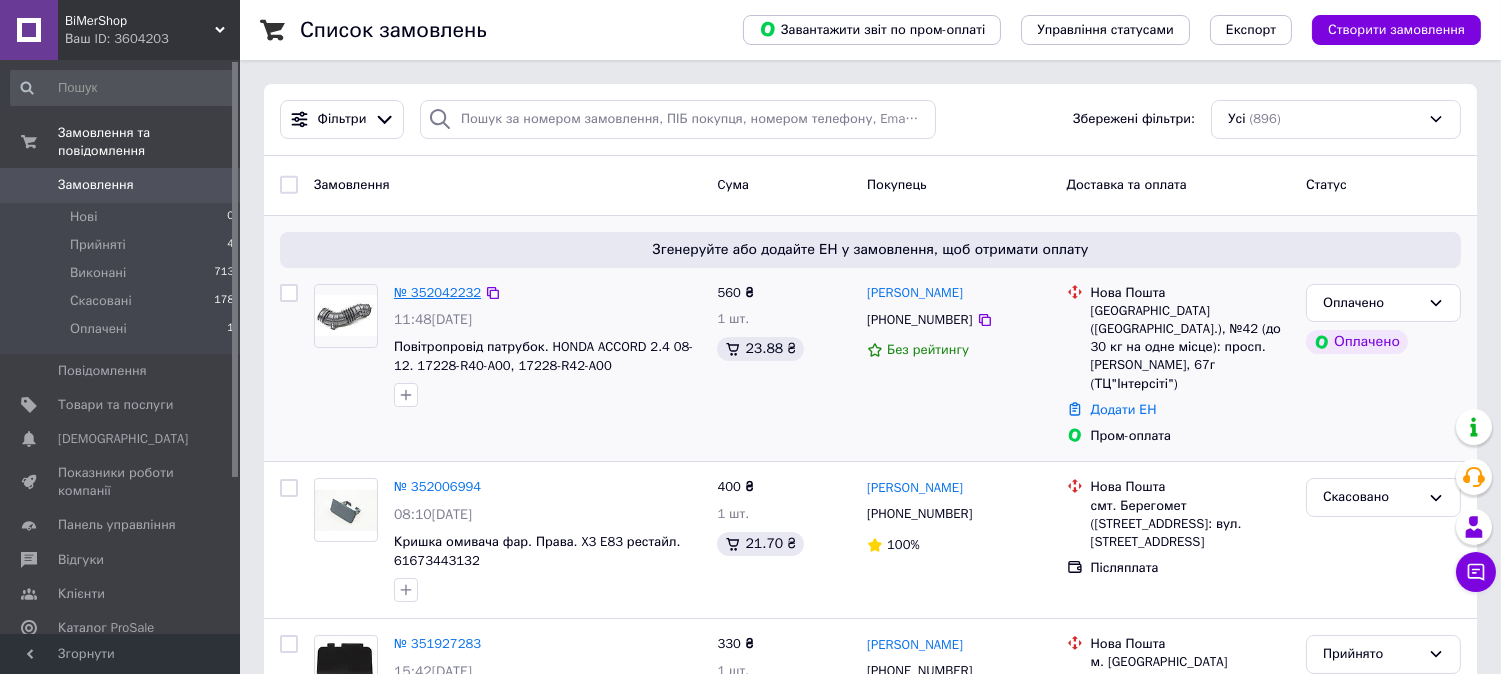 click on "№ 352042232" at bounding box center [437, 292] 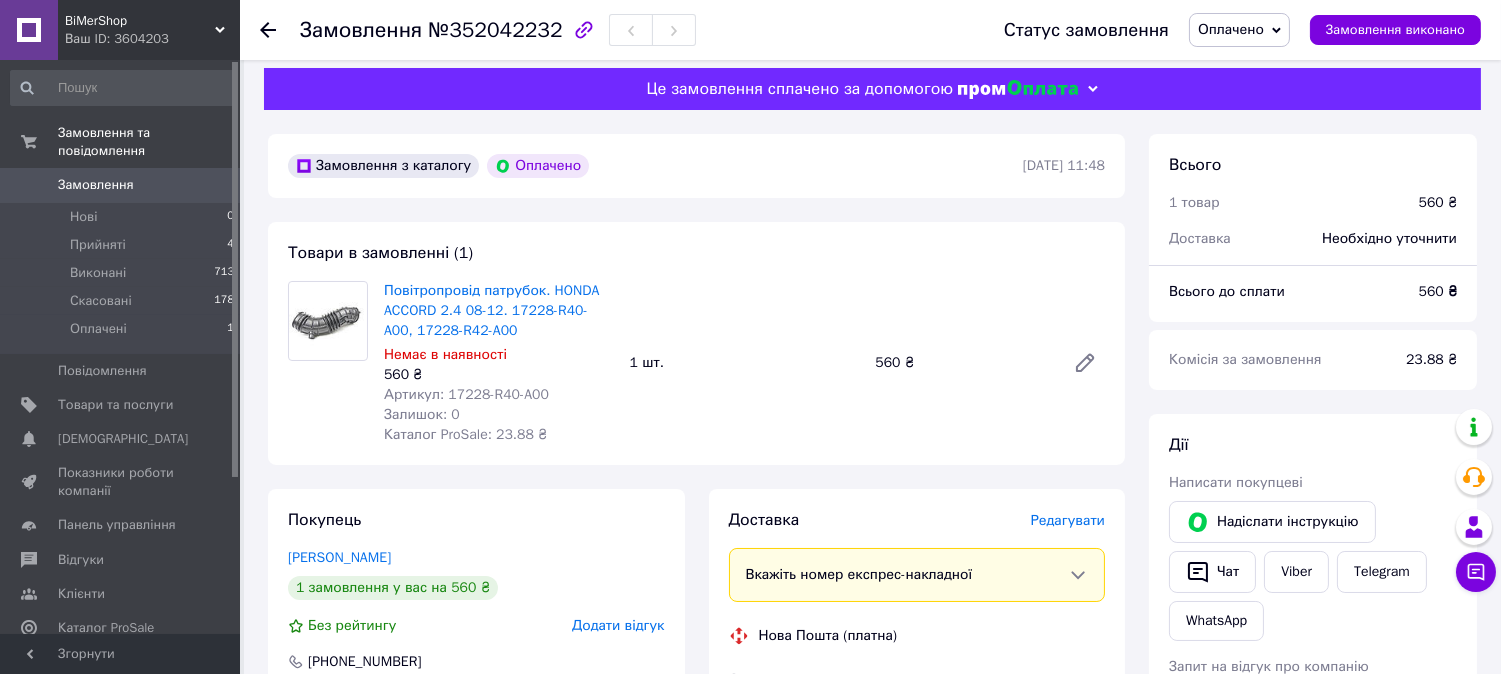 scroll, scrollTop: 0, scrollLeft: 0, axis: both 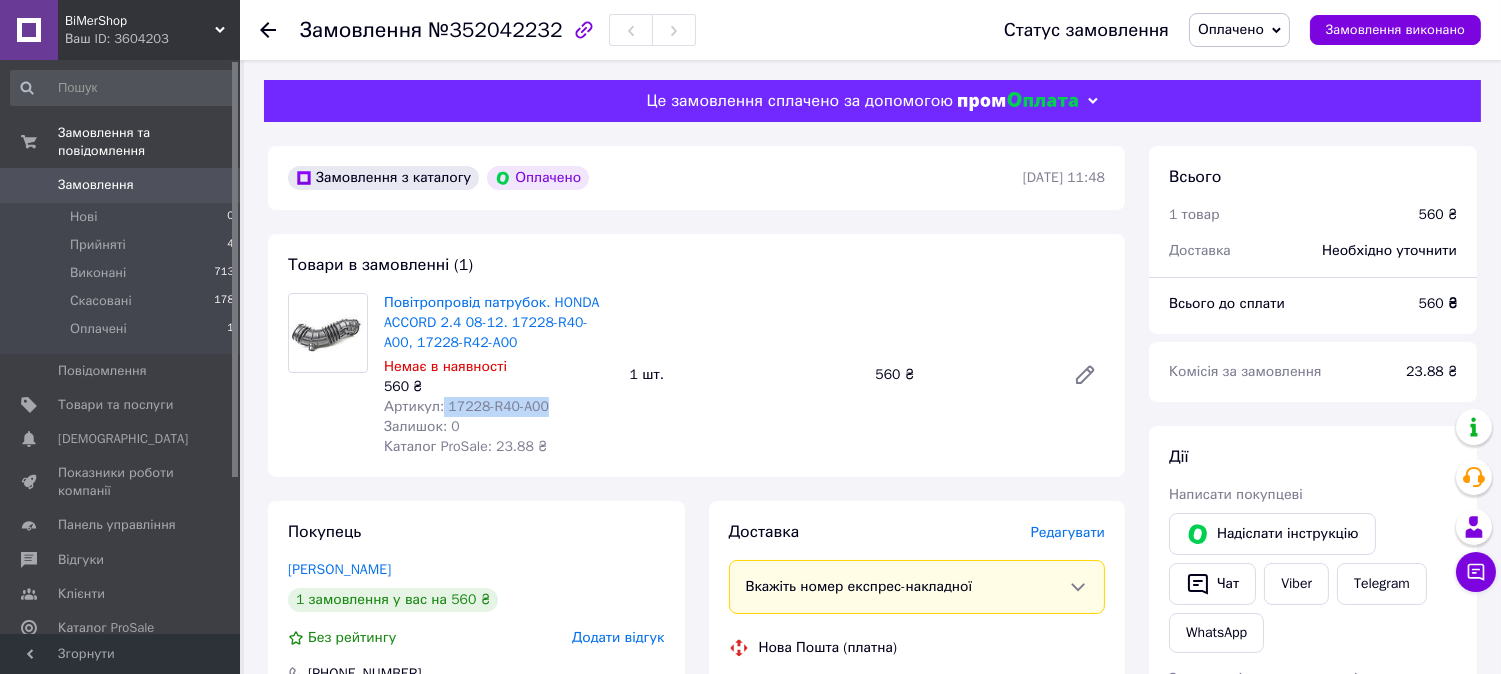 drag, startPoint x: 537, startPoint y: 412, endPoint x: 441, endPoint y: 407, distance: 96.13012 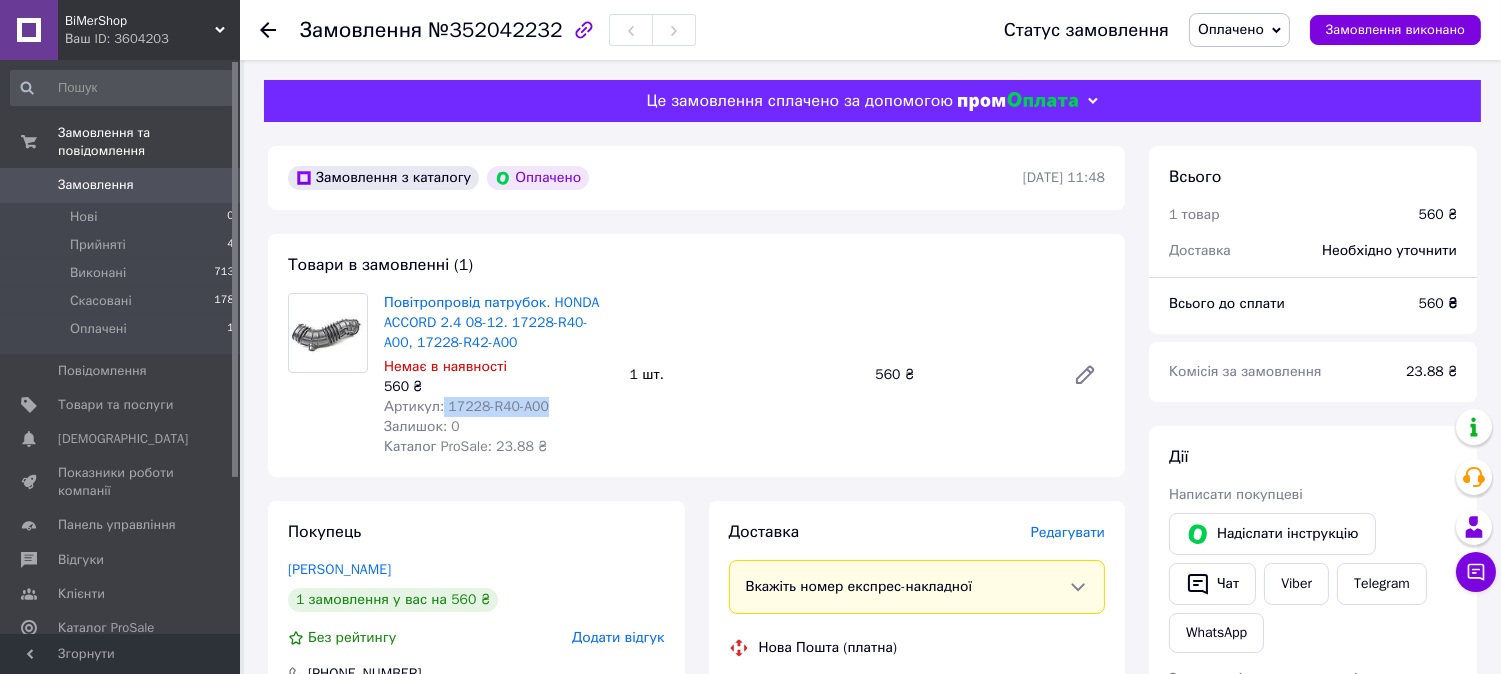 copy on "17228-R40-A00" 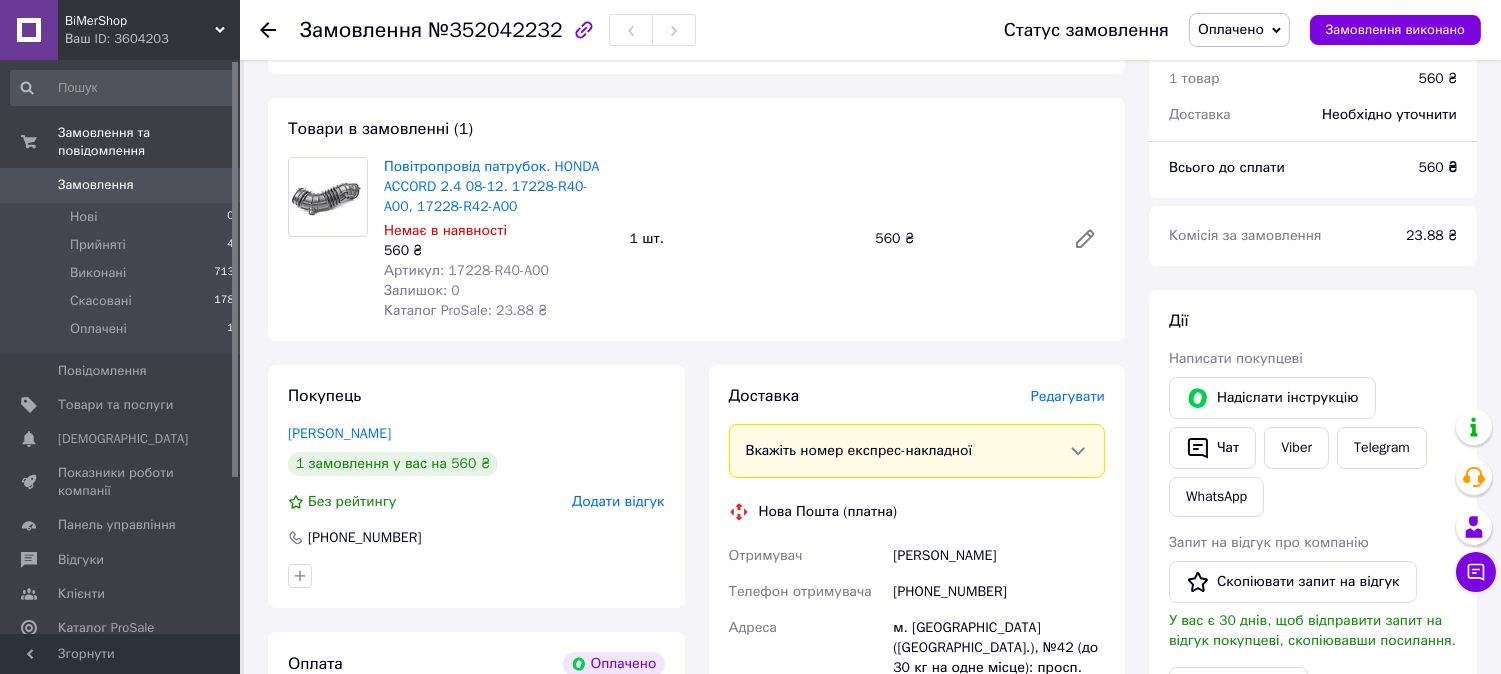 click on "Доставка Редагувати Вкажіть номер експрес-накладної Обов'язково введіть номер експрес-накладної,
якщо створювали її не на цій сторінці. У разі,
якщо номер ЕН не буде доданий, ми не зможемо
виплатити гроші за замовлення Мобільний номер покупця (із замовлення) повинен відповідати номеру отримувача за накладною Нова Пошта (платна) Отримувач Головчанський Любомир Телефон отримувача +380634057221 Адреса м. Львів (Львівська обл.), №42 (до 30 кг на одне місце): просп. В'ячеслава Чорновола, 67г (ТЦ"Інтерсіті") Дата відправки 10.07.2025 Платник Отримувач Оціночна вартість 560 ₴ 560" at bounding box center [917, 706] 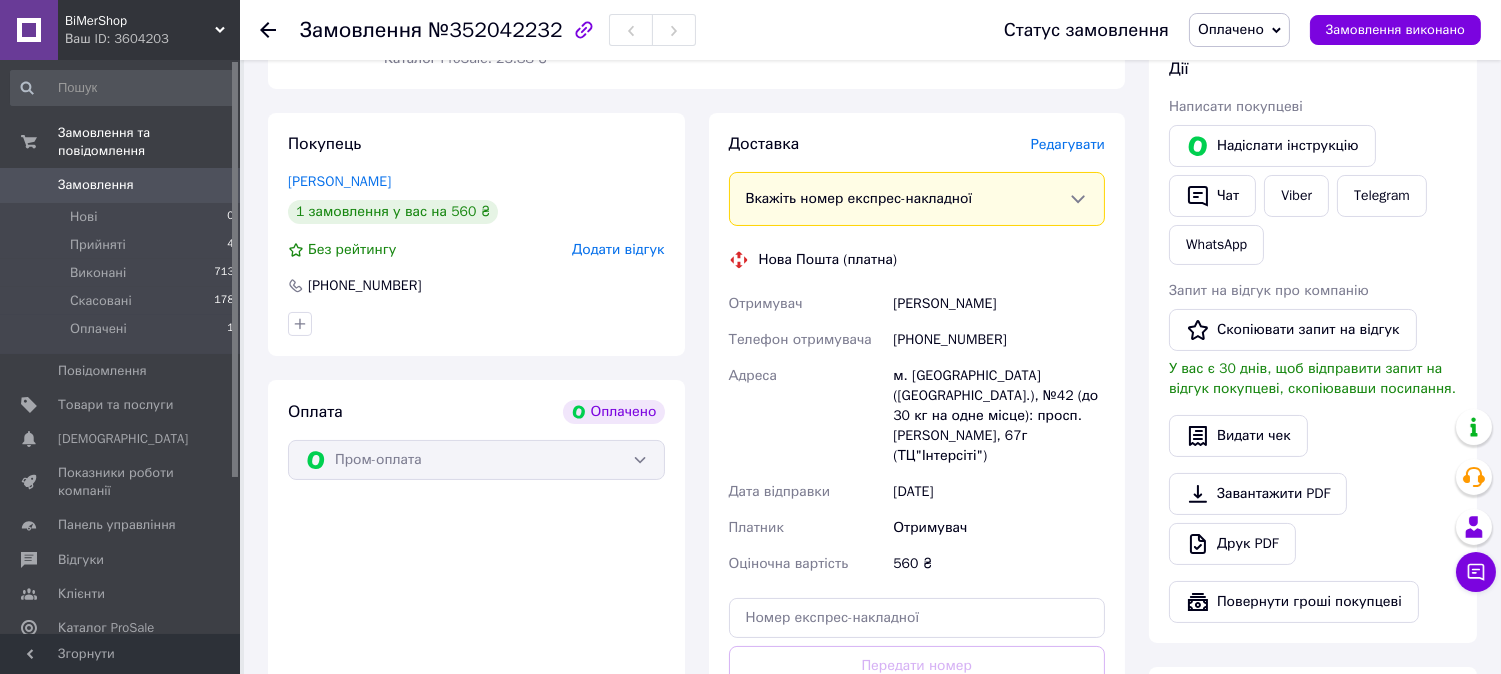 scroll, scrollTop: 422, scrollLeft: 0, axis: vertical 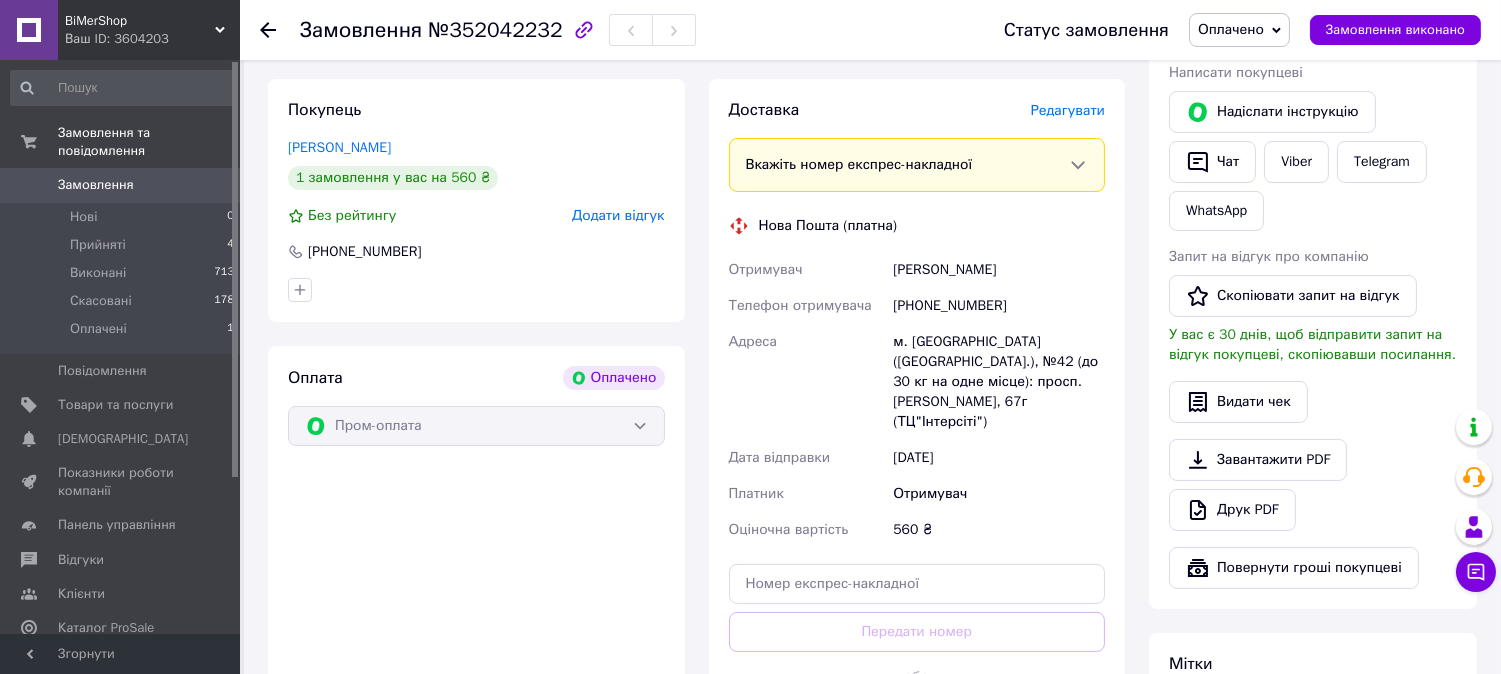 click on "[PHONE_NUMBER]" at bounding box center [999, 306] 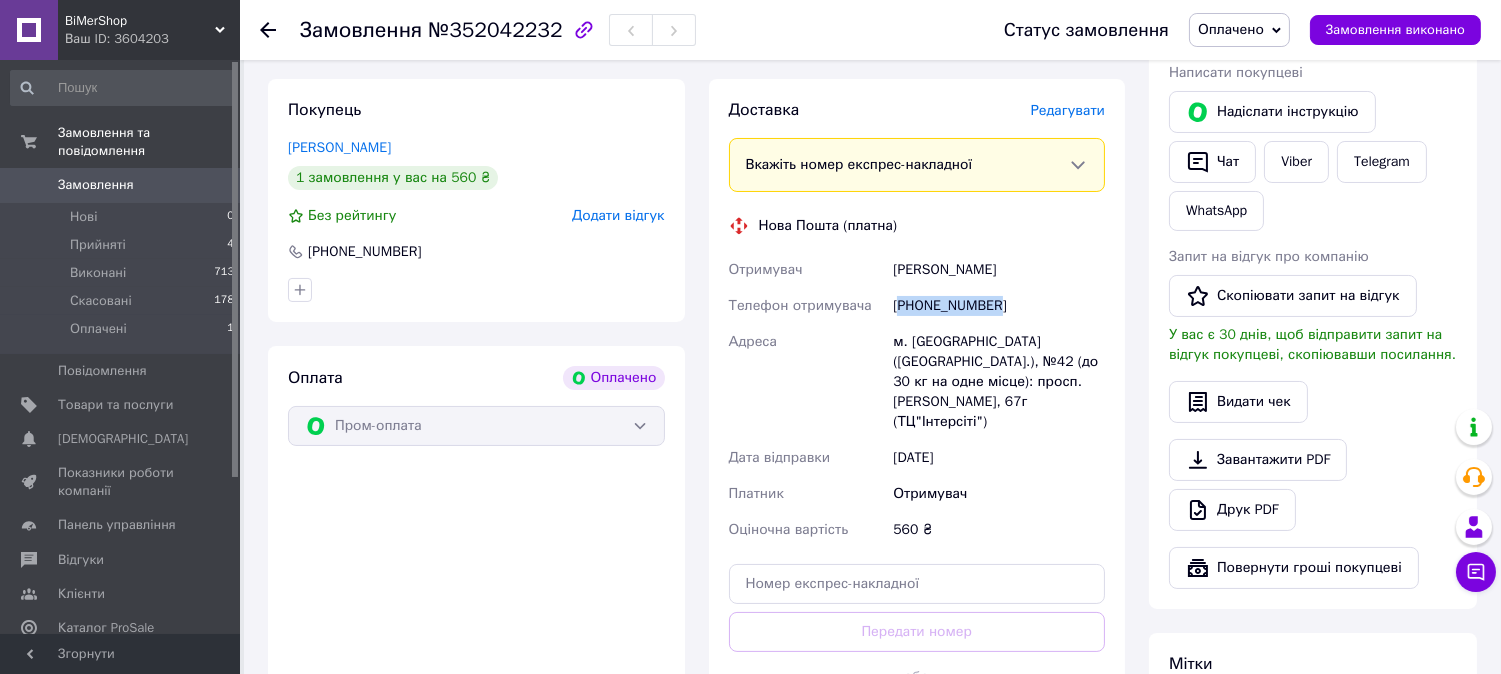 click on "[PHONE_NUMBER]" at bounding box center (999, 306) 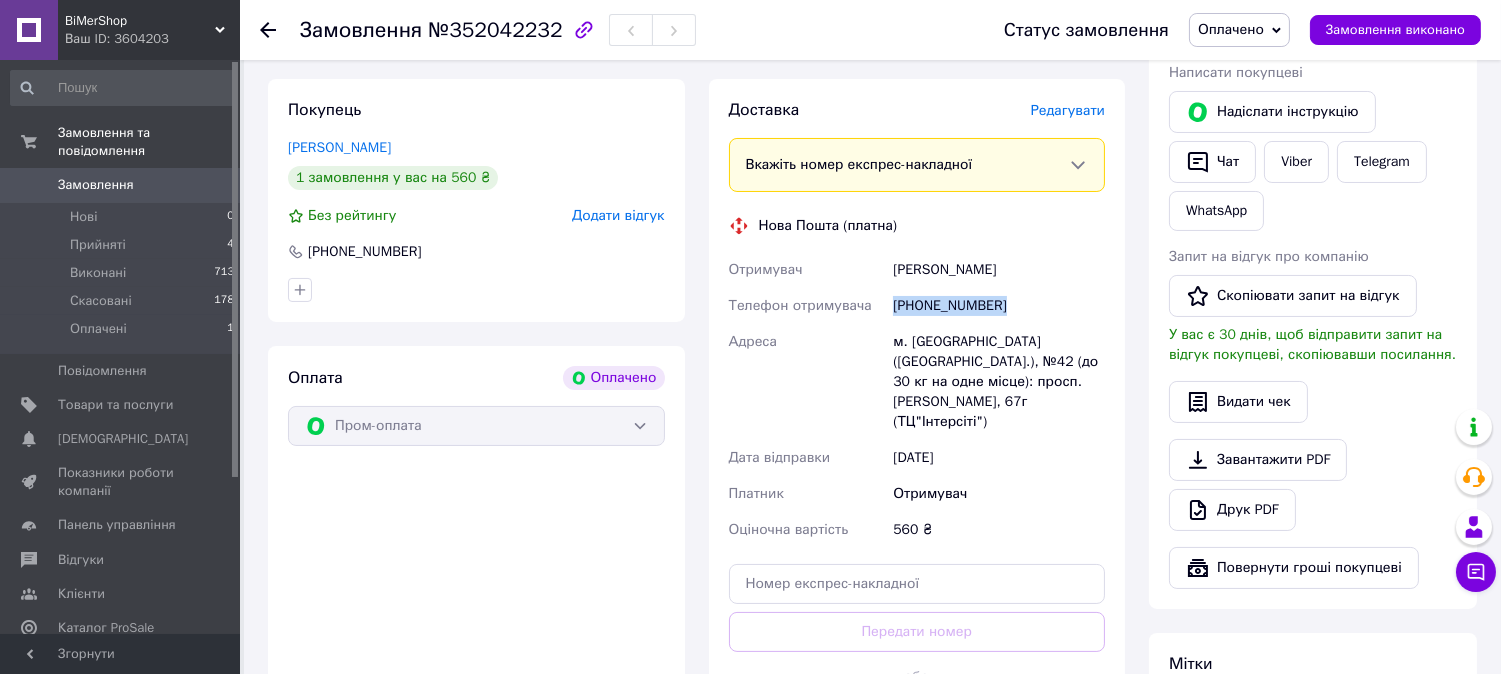 click on "[PHONE_NUMBER]" at bounding box center (999, 306) 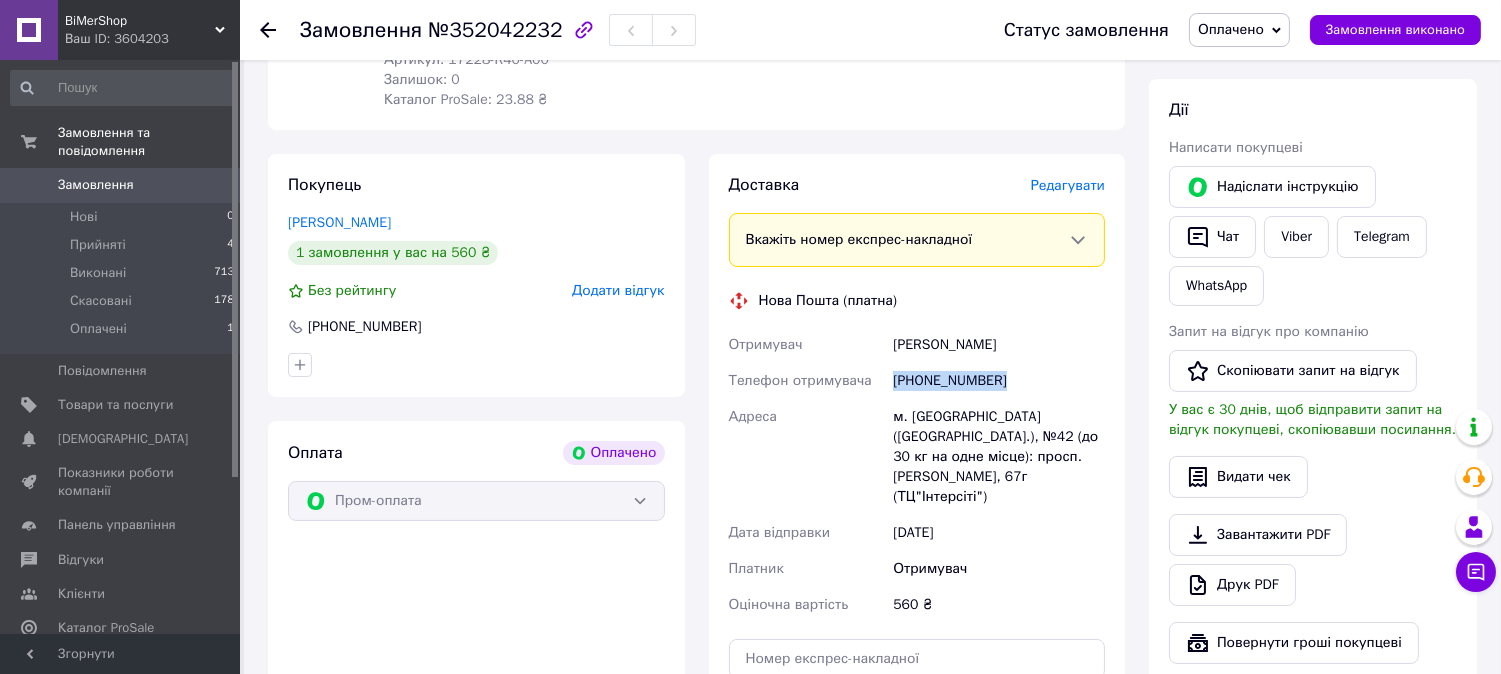 scroll, scrollTop: 0, scrollLeft: 0, axis: both 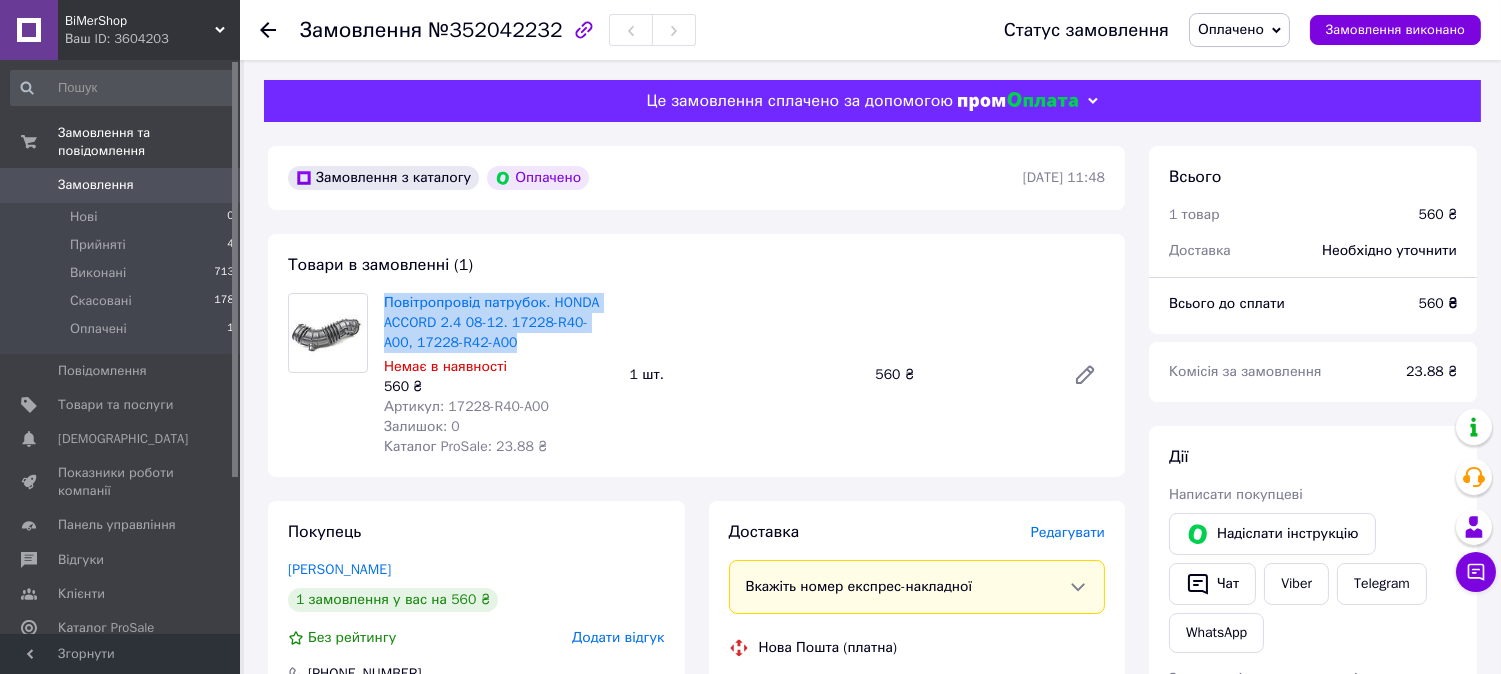 drag, startPoint x: 380, startPoint y: 300, endPoint x: 505, endPoint y: 348, distance: 133.89922 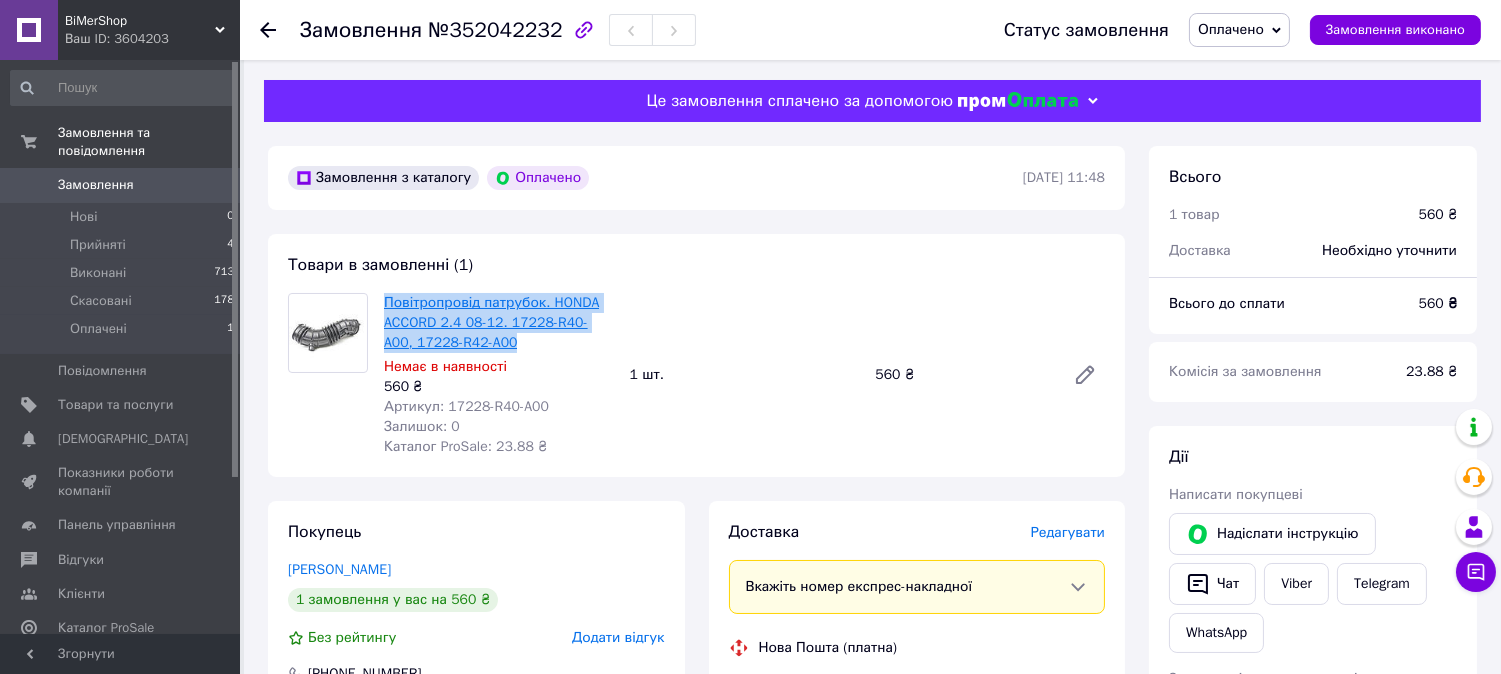 copy on "Повітропровід патрубок. HONDA ACCORD 2.4 08-12. 17228-R40-A00, 17228-R42-A00" 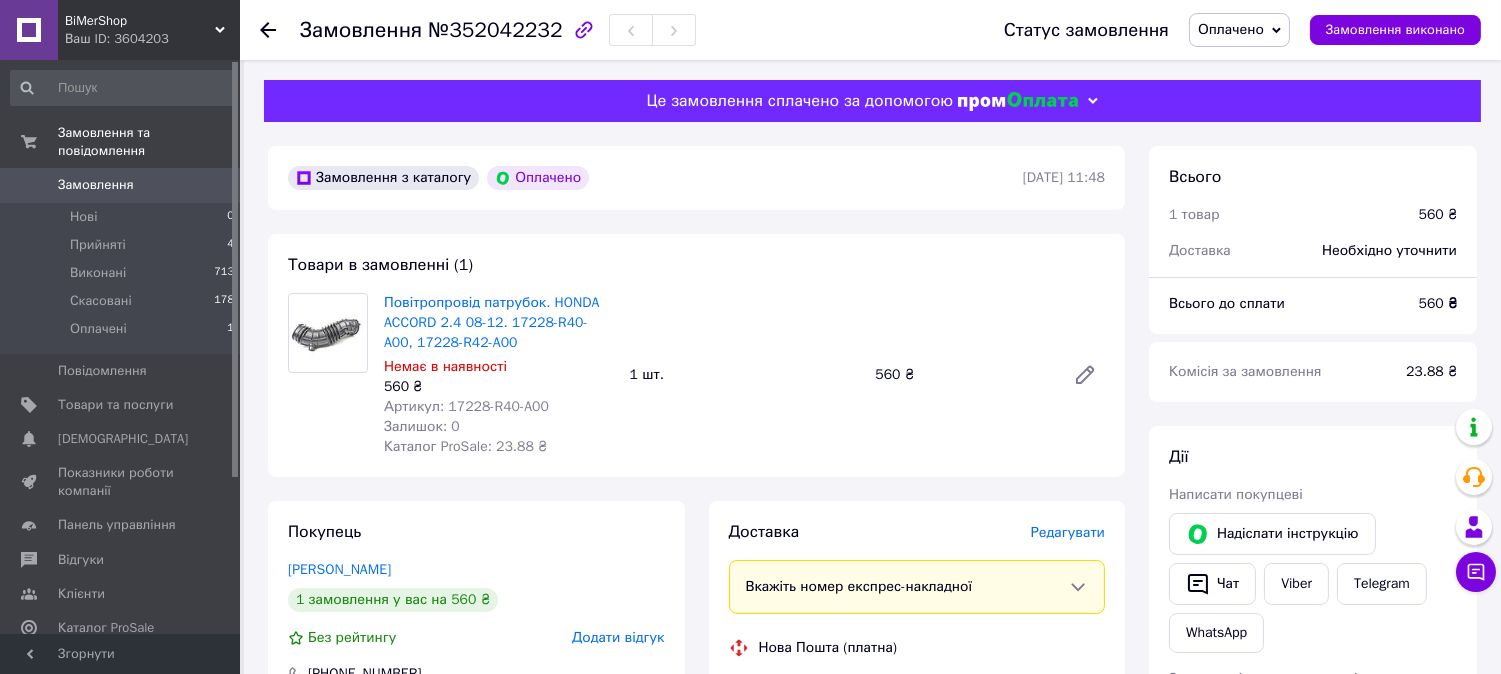 click on "Товари в замовленні (1) Повітропровід патрубок. HONDA ACCORD 2.4 08-12. 17228-R40-A00, 17228-R42-A00 Немає в наявності 560 ₴ Артикул: 17228-R40-A00 Залишок: 0 Каталог ProSale: 23.88 ₴  1 шт. 560 ₴" at bounding box center [696, 355] 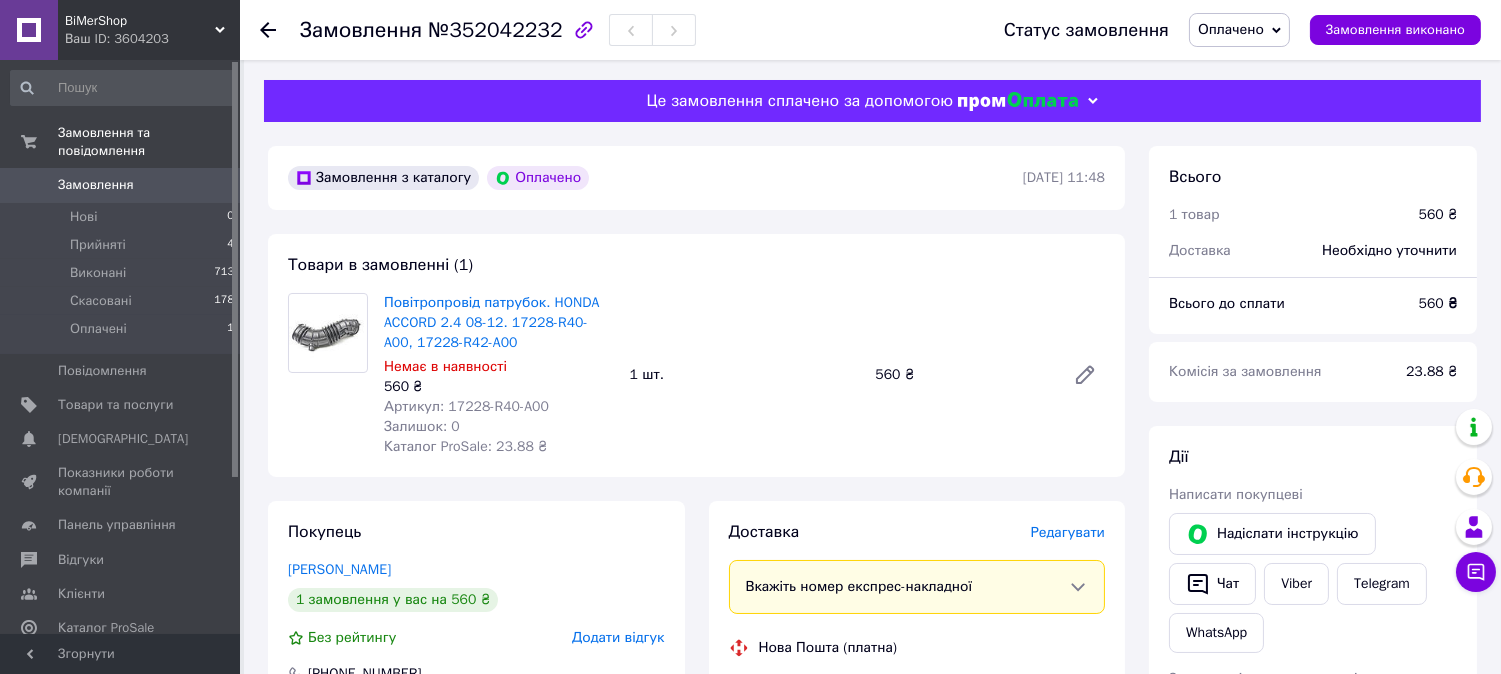 click on "Замовлення з каталогу Оплачено" at bounding box center (653, 178) 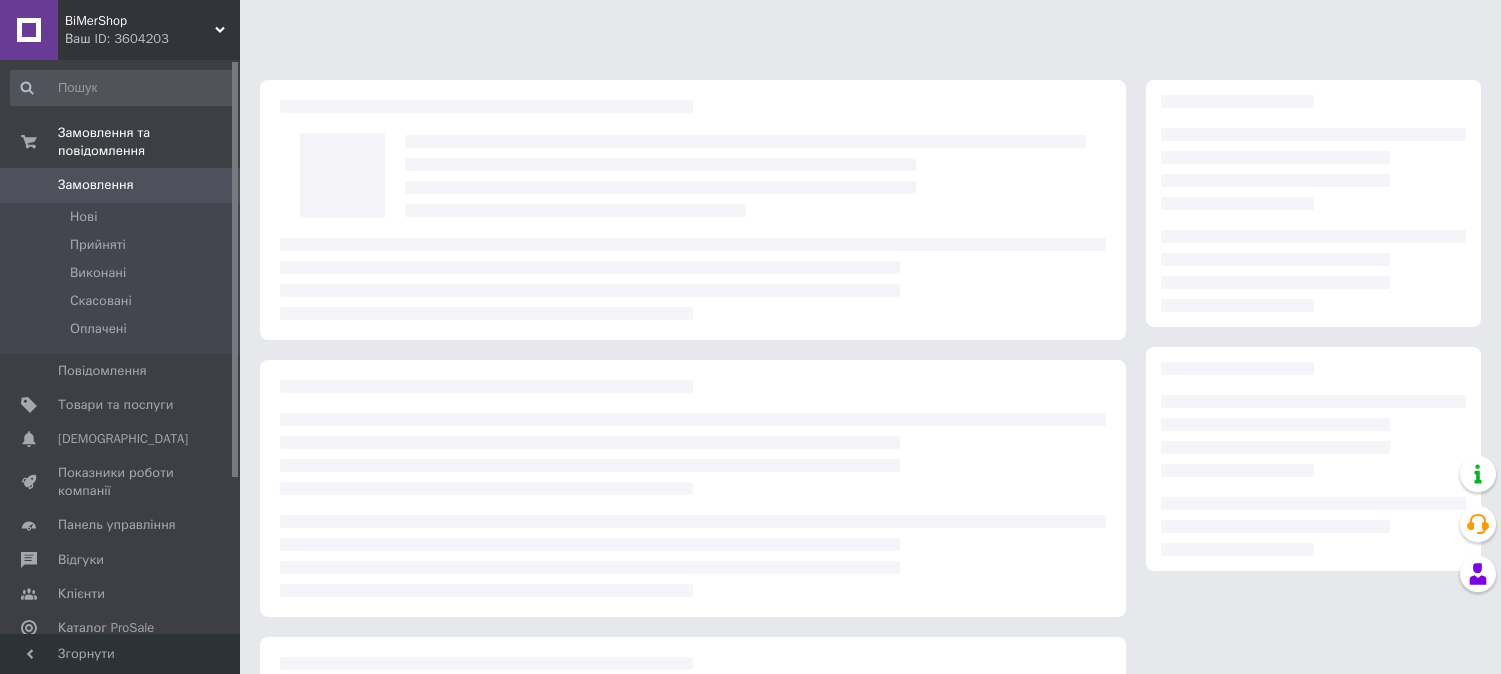 scroll, scrollTop: 0, scrollLeft: 0, axis: both 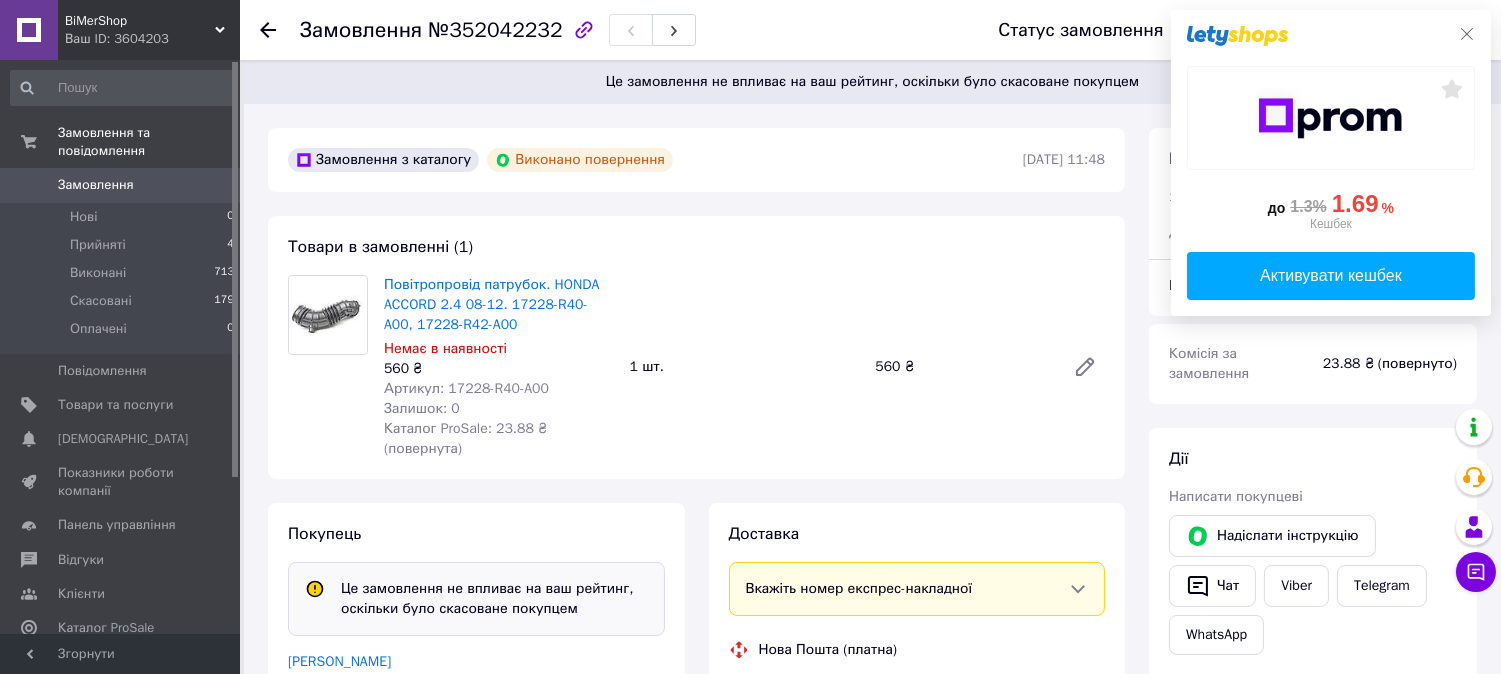 click 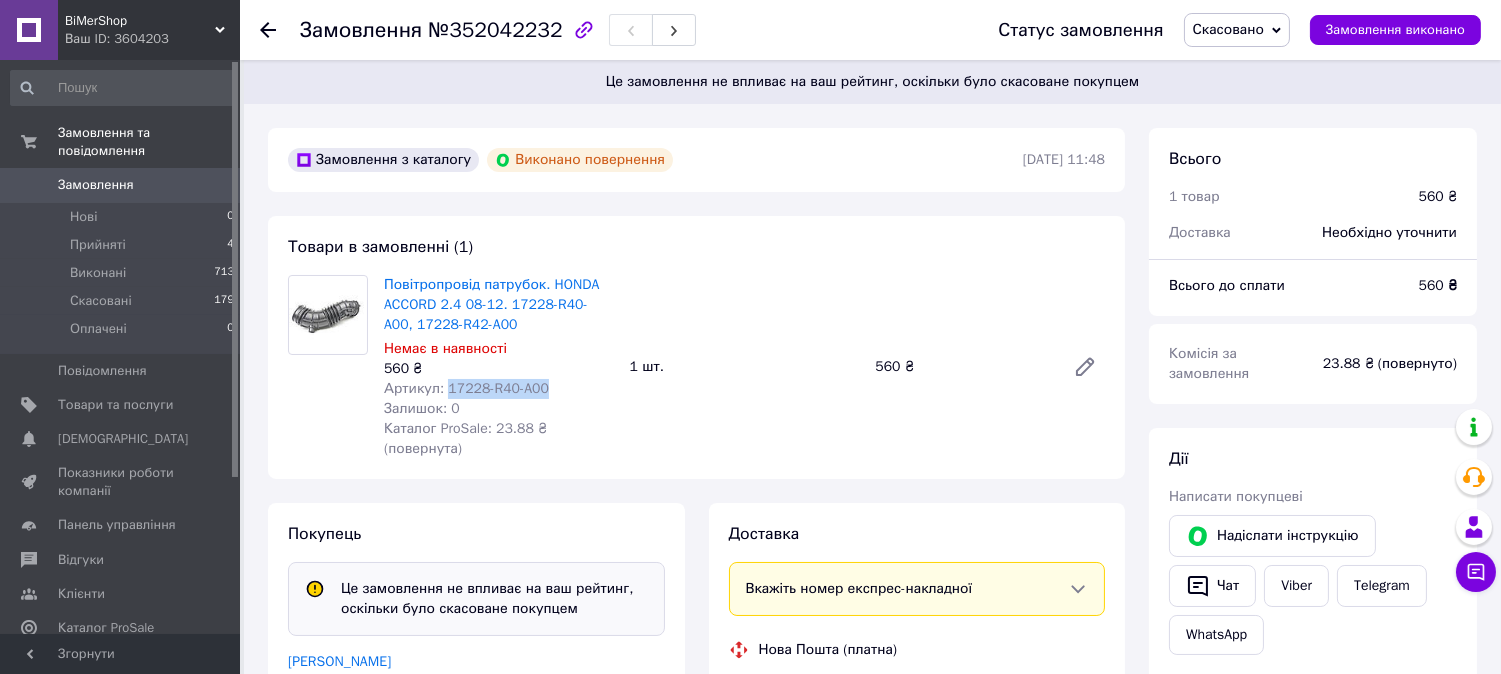 drag, startPoint x: 537, startPoint y: 387, endPoint x: 445, endPoint y: 388, distance: 92.00543 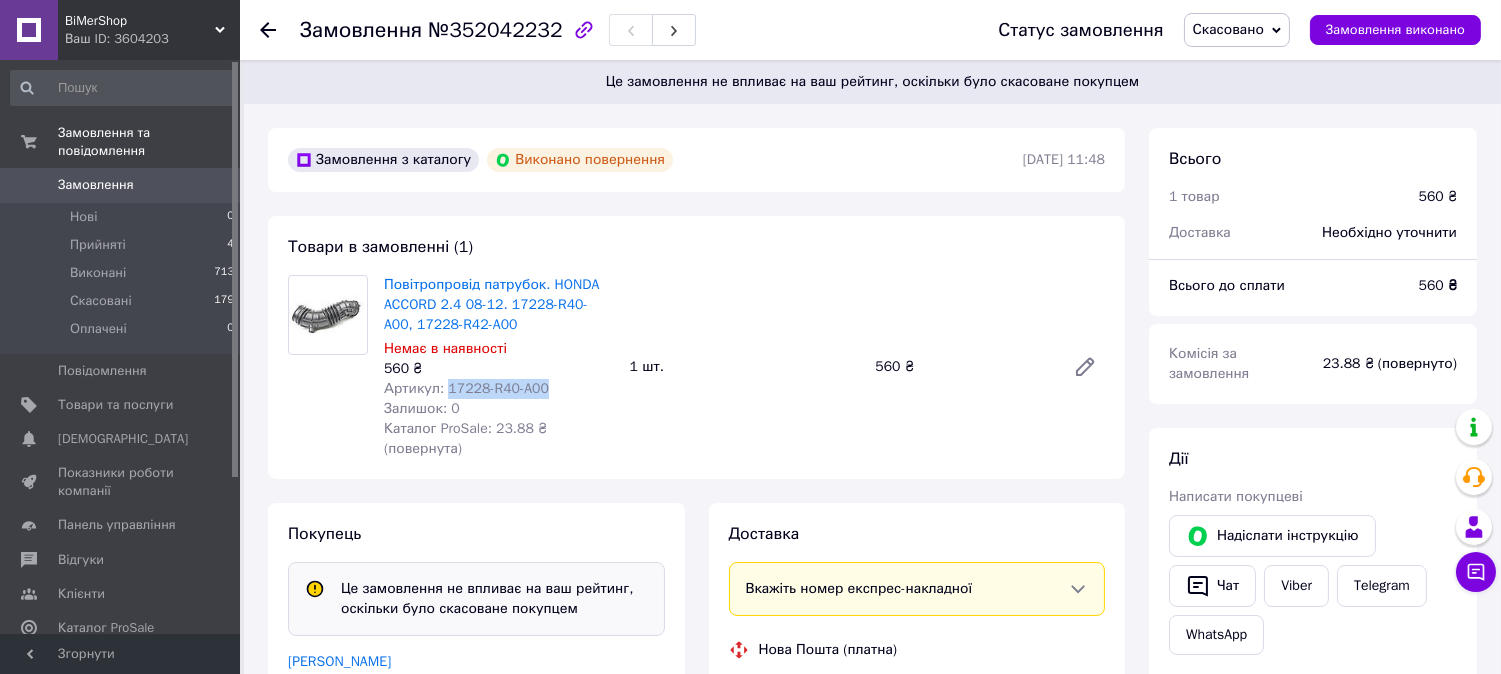 copy on "17228-R40-A00" 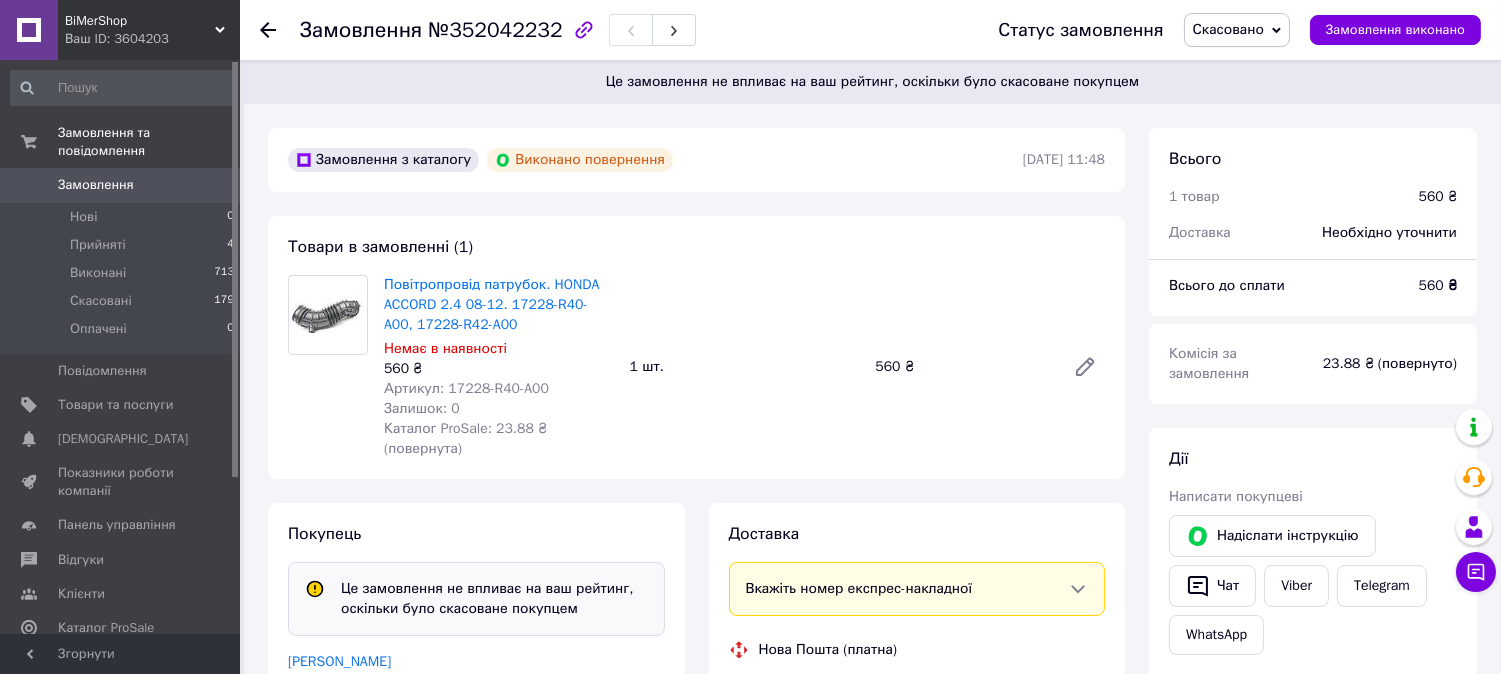 click at bounding box center [123, 88] 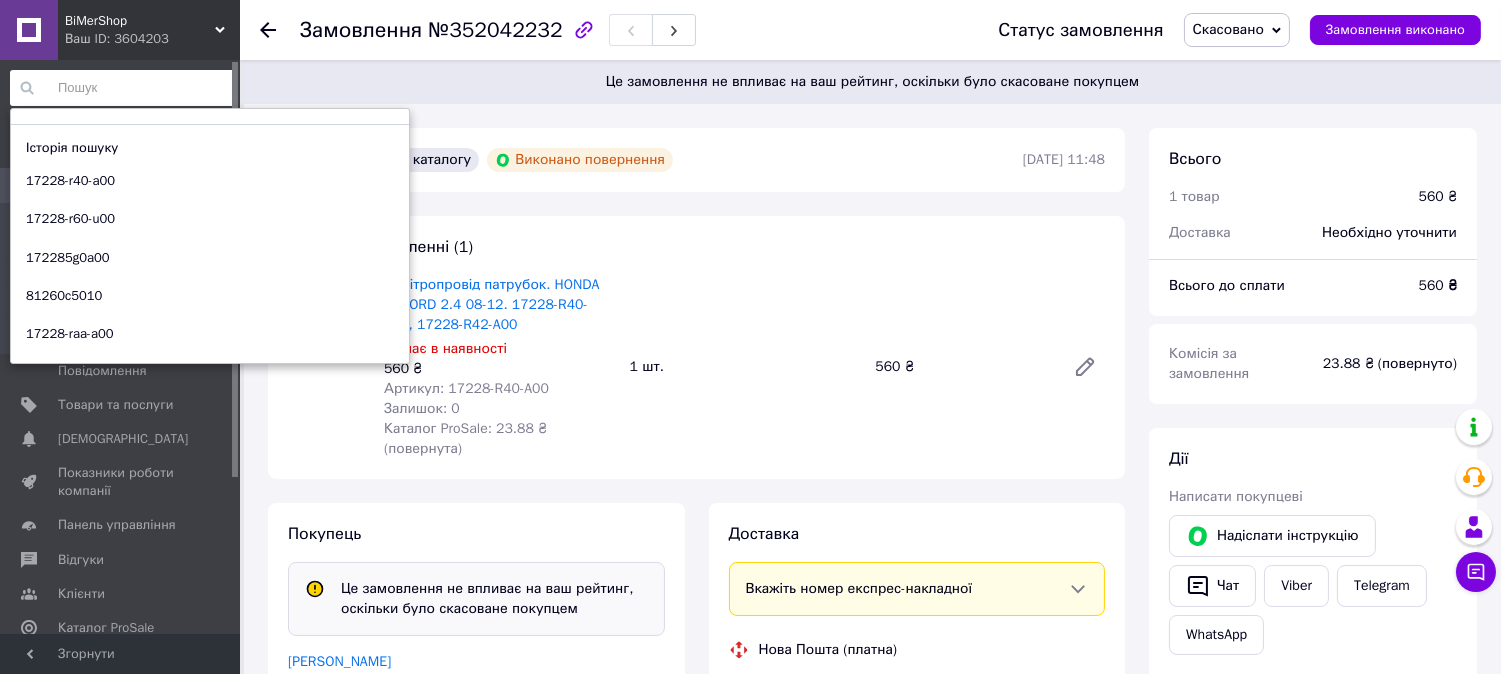 paste on "17228-r40-a00" 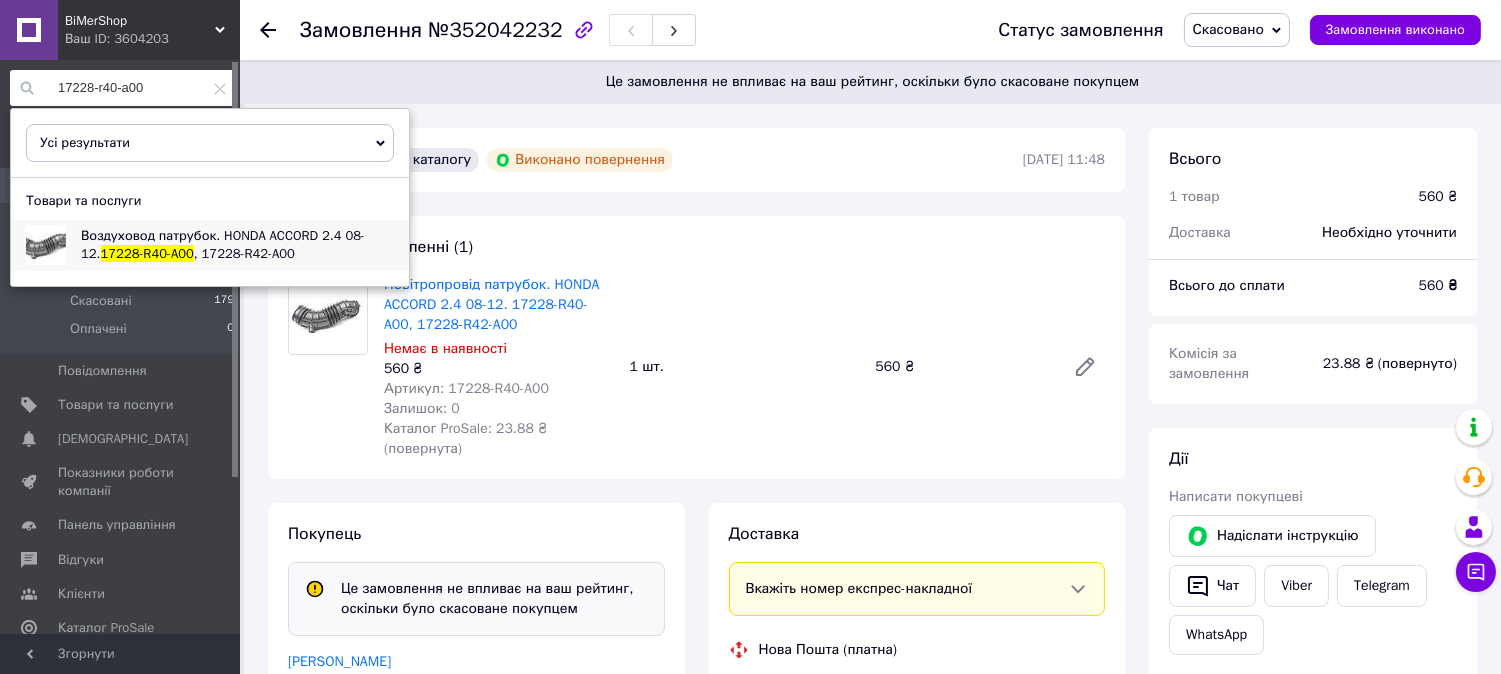 type on "17228-r40-a00" 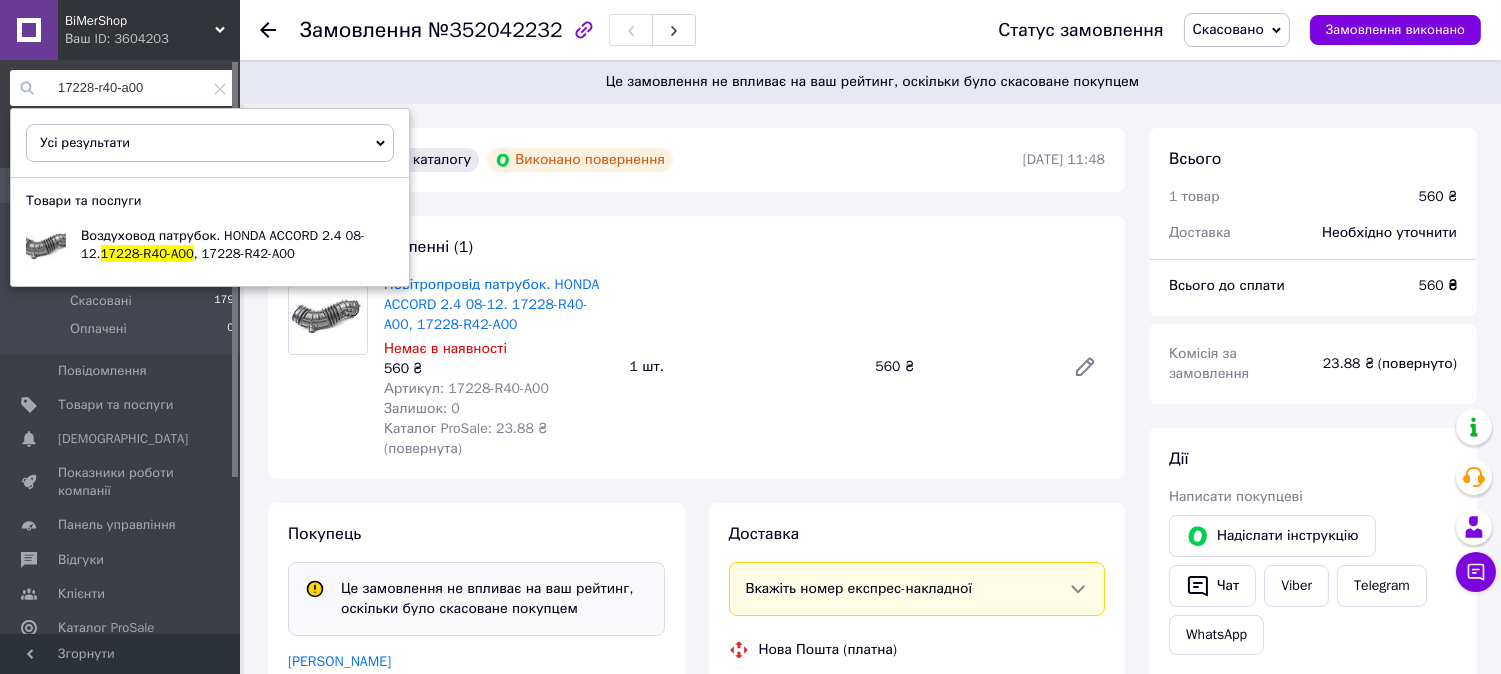 click on "Замовлення №352042232 Статус замовлення Скасовано Прийнято Виконано Оплачено Замовлення виконано Це замовлення не впливає на ваш рейтинг, оскільки було скасоване покупцем Замовлення з каталогу Виконано повернення 10.07.2025 | 11:48 Товари в замовленні (1) Повітропровід патрубок. HONDA ACCORD 2.4 08-12. 17228-R40-A00, 17228-R42-A00 Немає в наявності 560 ₴ Артикул: 17228-R40-A00 Залишок: 0 Каталог ProSale: 23.88 ₴ (повернута) 1 шт. 560 ₴ Покупець Це замовлення не впливає на ваш рейтинг, оскільки було скасоване покупцем Головчанський Любомир 1 замовлення у вас на 560 ₴ Без рейтингу   Додати відгук +380634057221 560 <" at bounding box center (872, 785) 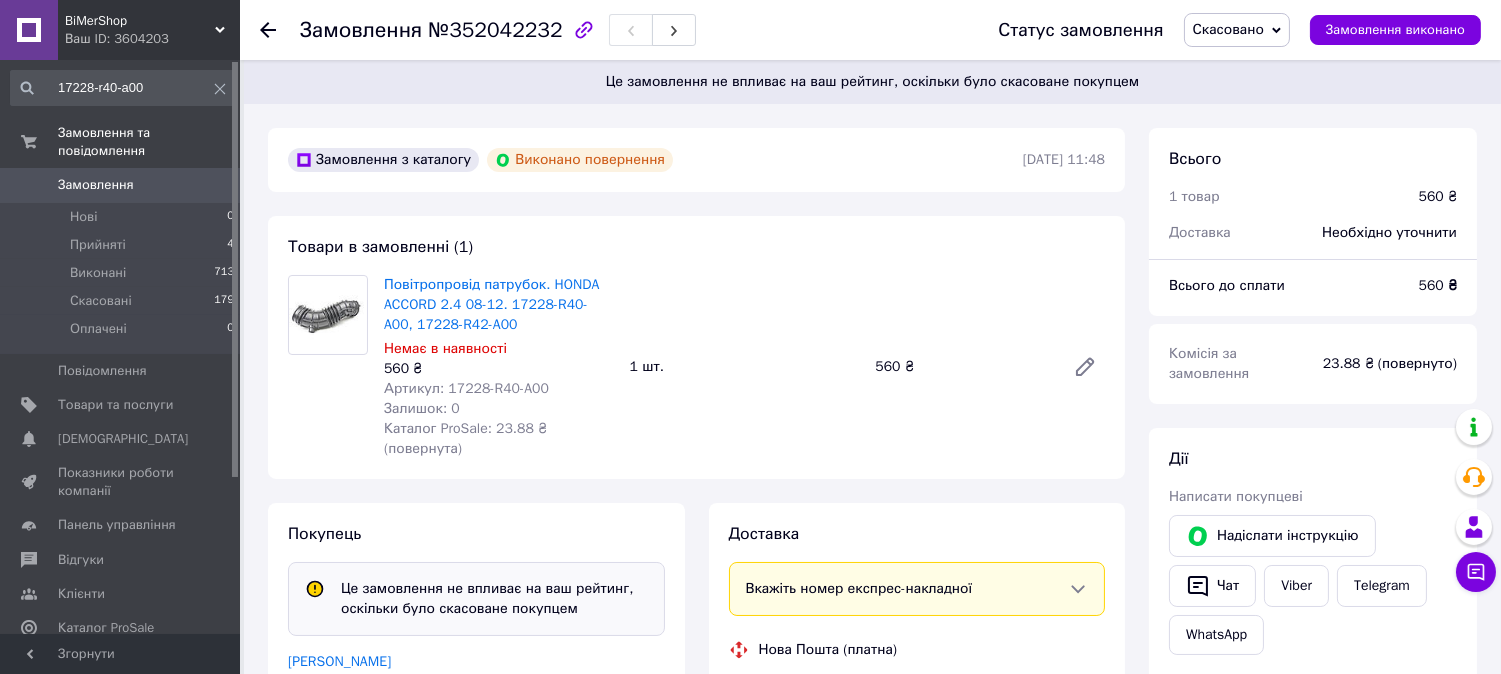click on "Замовлення" at bounding box center [96, 185] 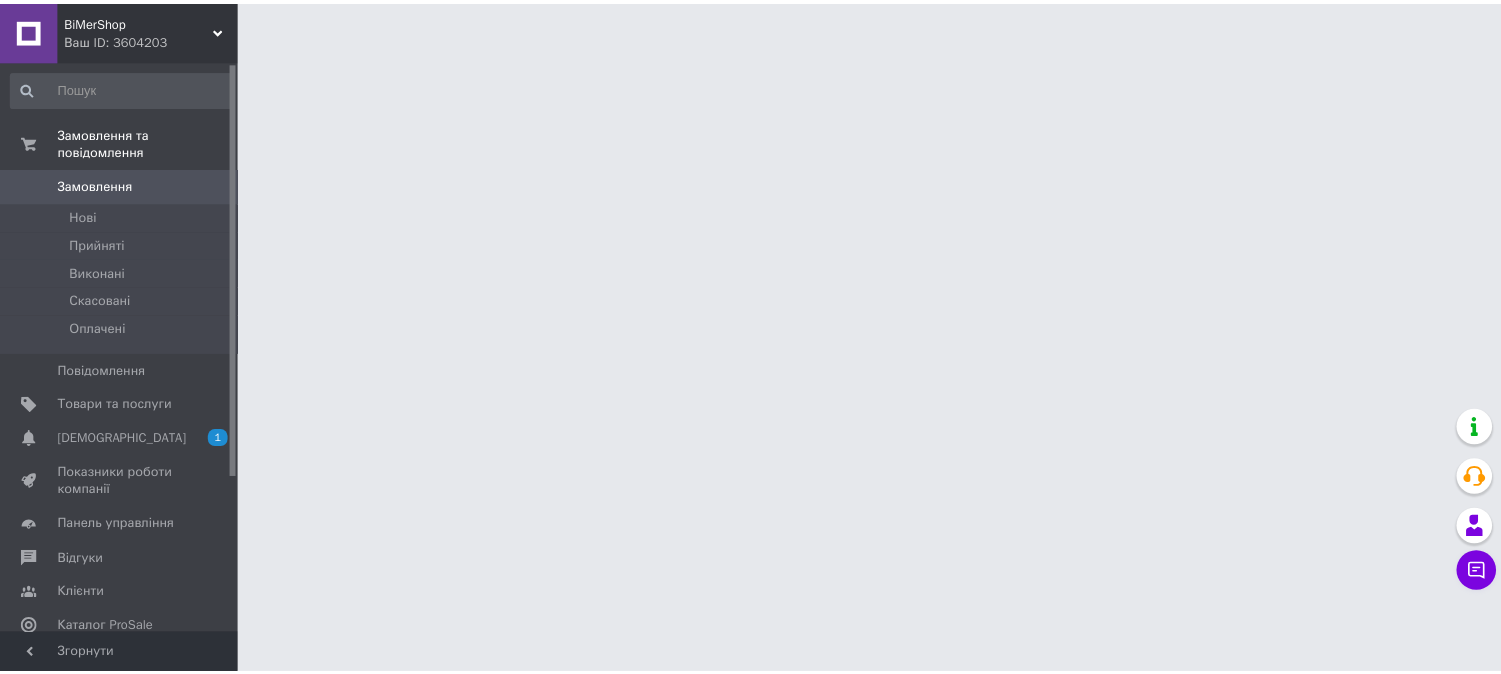 scroll, scrollTop: 0, scrollLeft: 0, axis: both 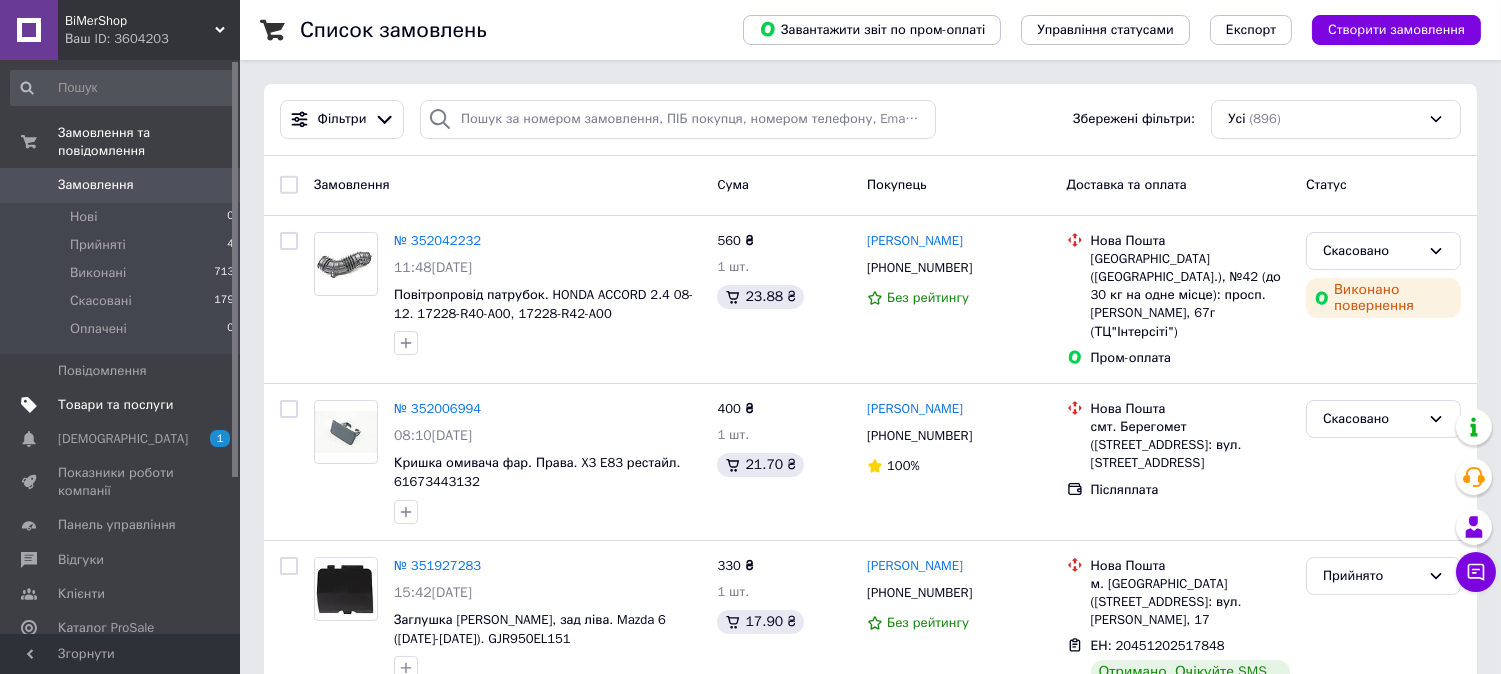 click on "Товари та послуги" at bounding box center (123, 405) 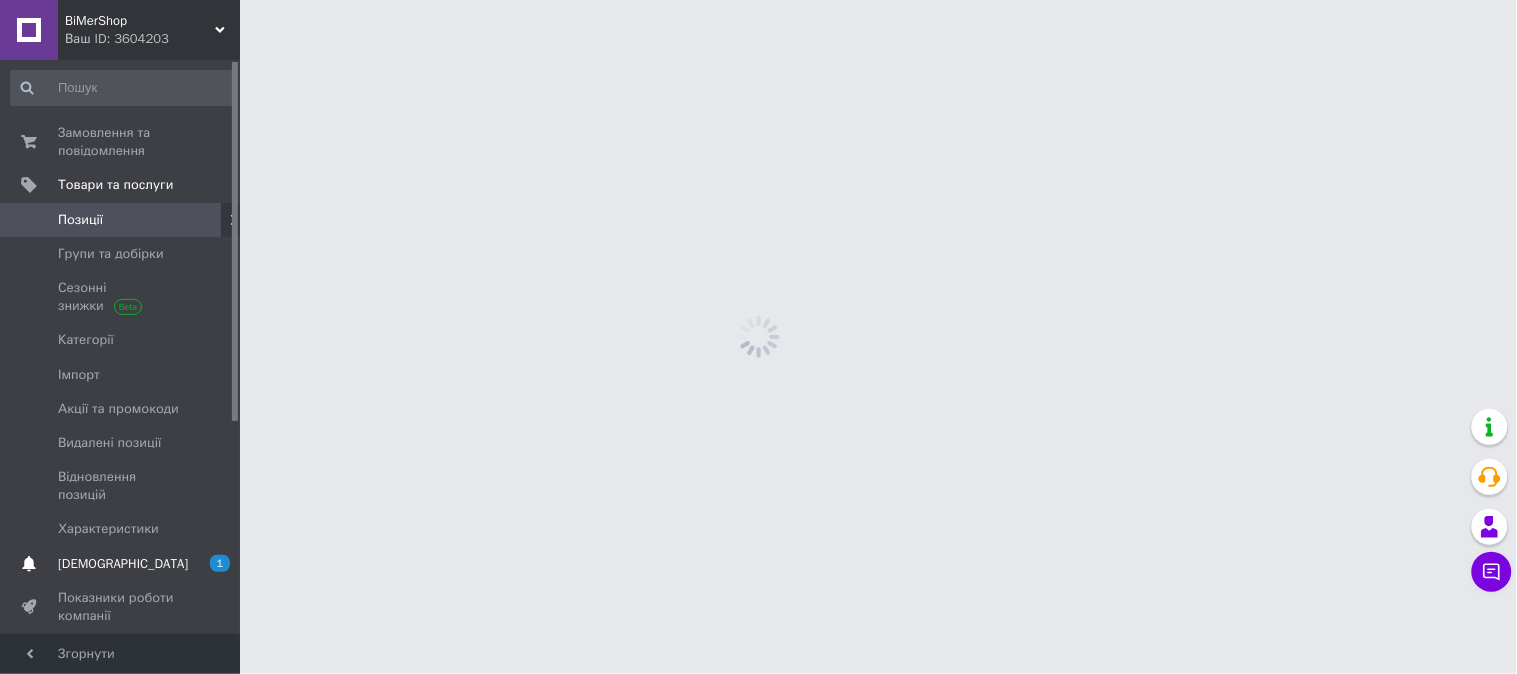 click on "1 0" at bounding box center [212, 564] 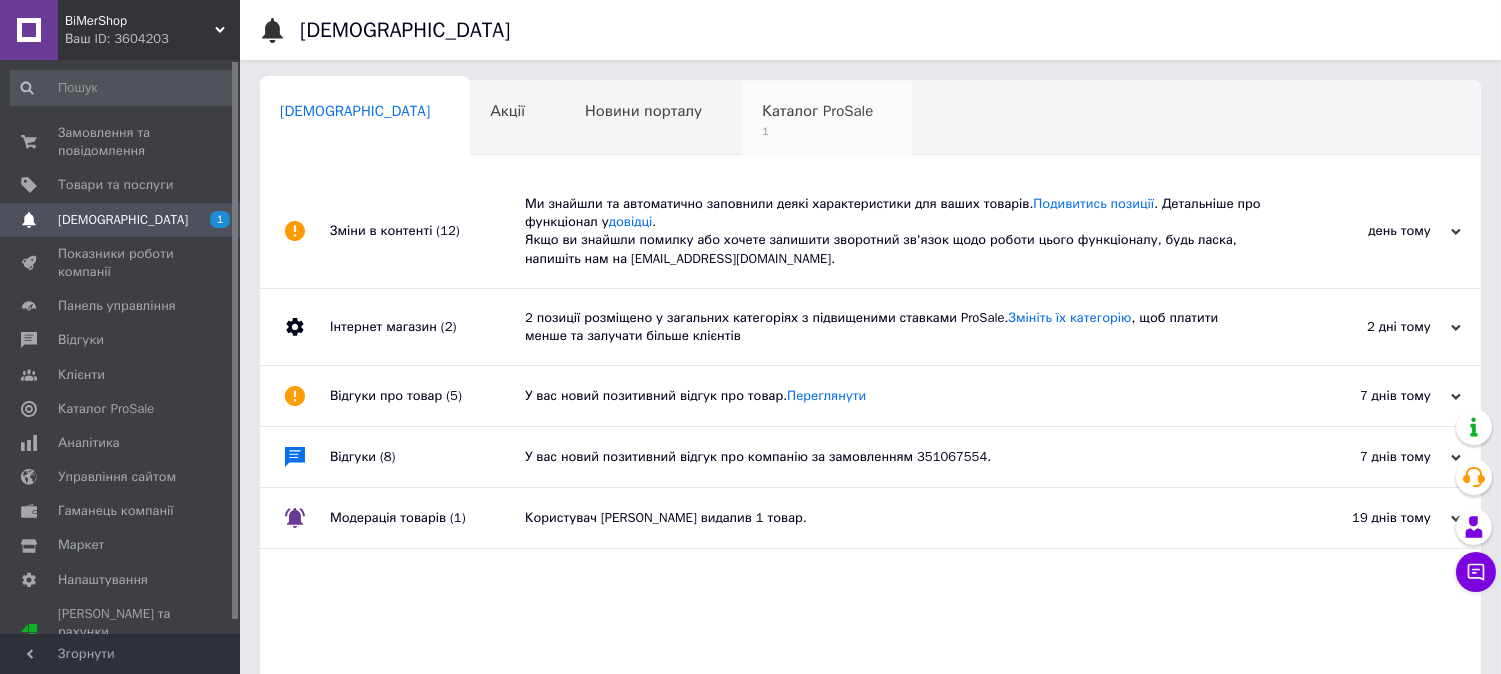 click on "1" at bounding box center (817, 131) 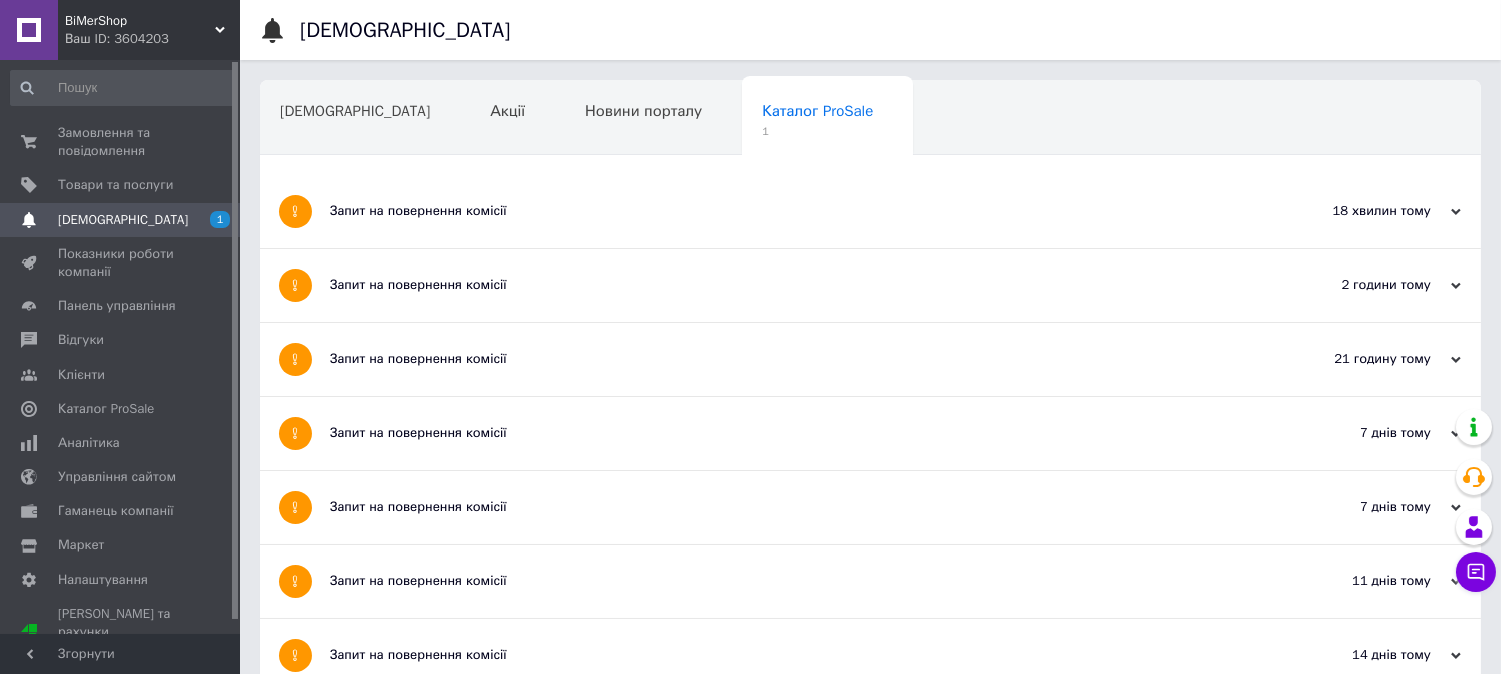 click on "Запит на повернення комісії" at bounding box center [795, 211] 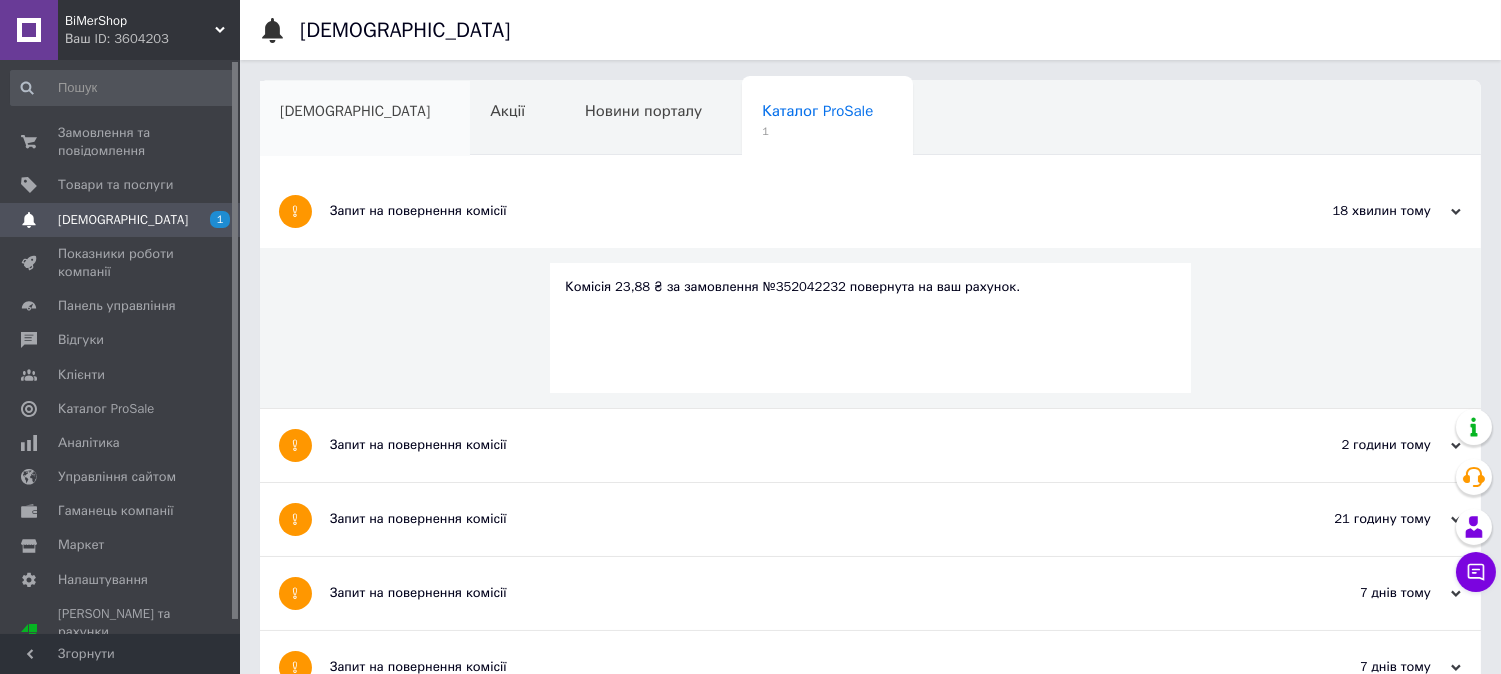 click on "[DEMOGRAPHIC_DATA]" at bounding box center (365, 119) 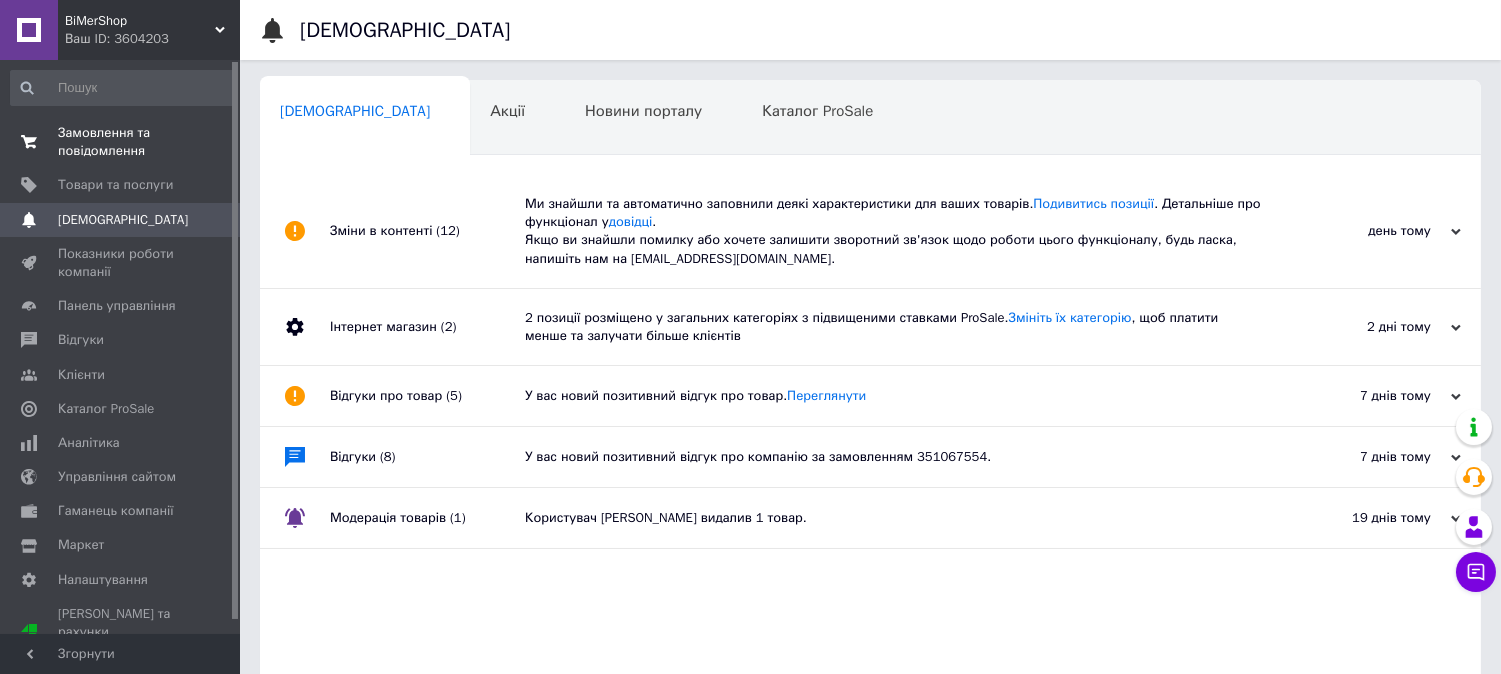 click on "Замовлення та повідомлення" at bounding box center [121, 142] 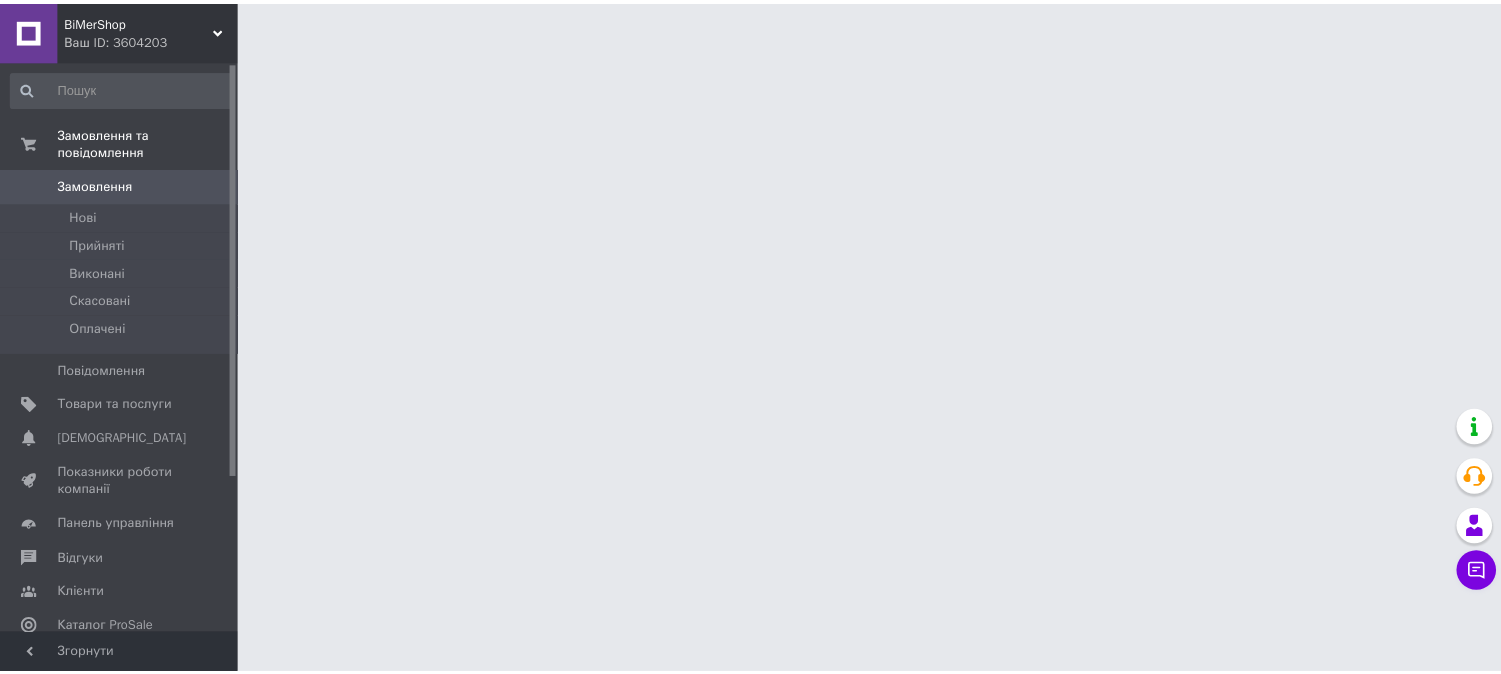 scroll, scrollTop: 0, scrollLeft: 0, axis: both 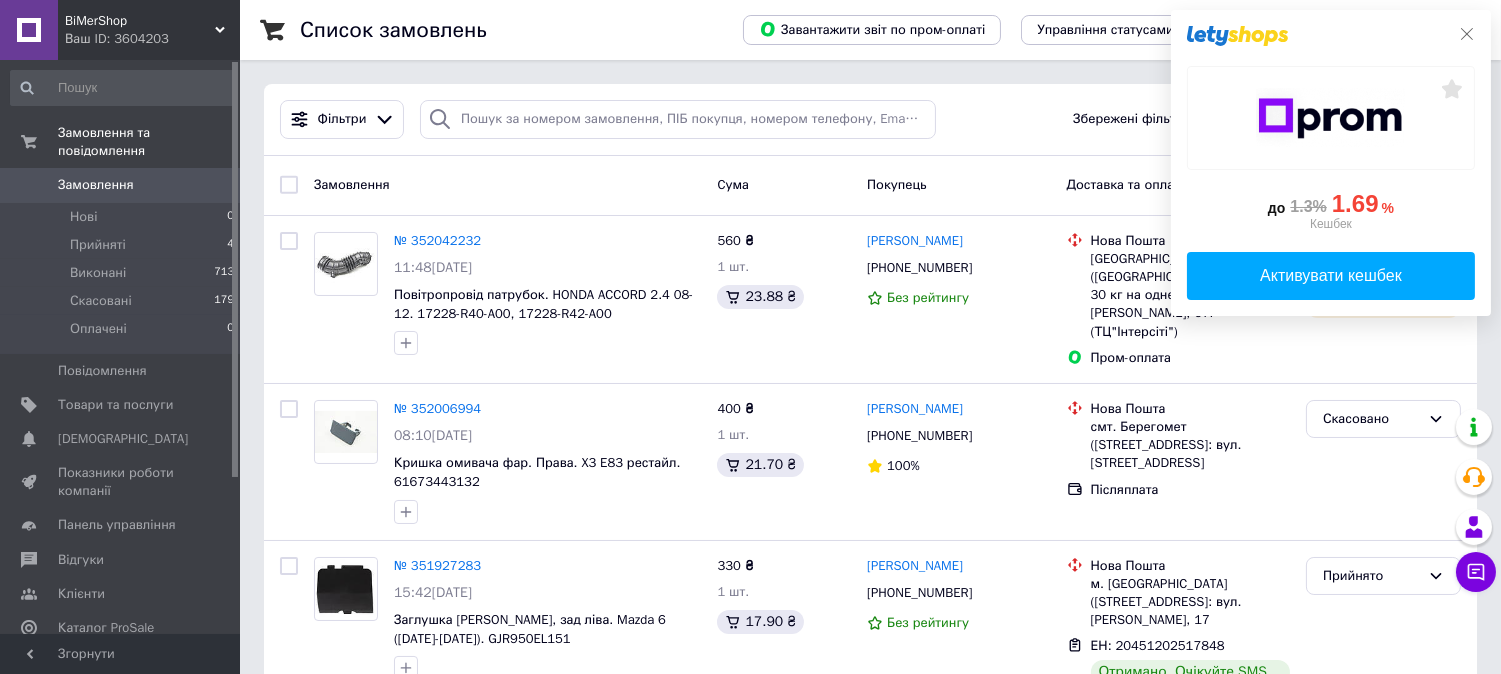 click 